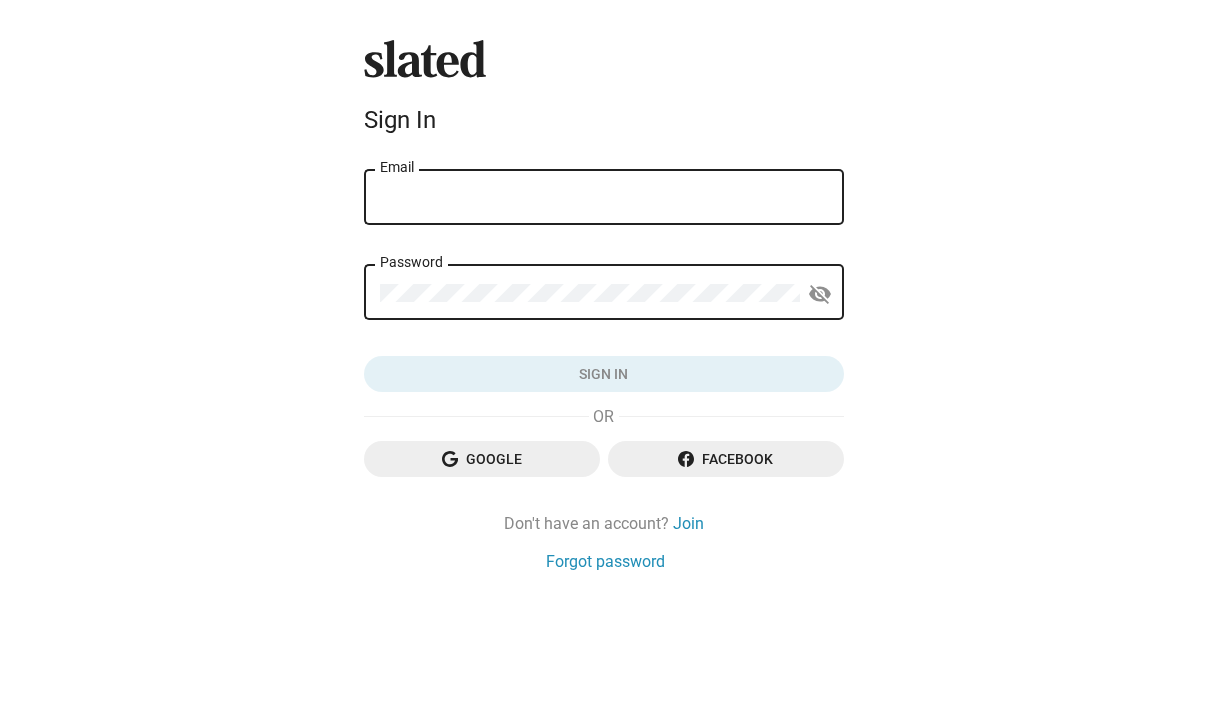 scroll, scrollTop: 0, scrollLeft: 0, axis: both 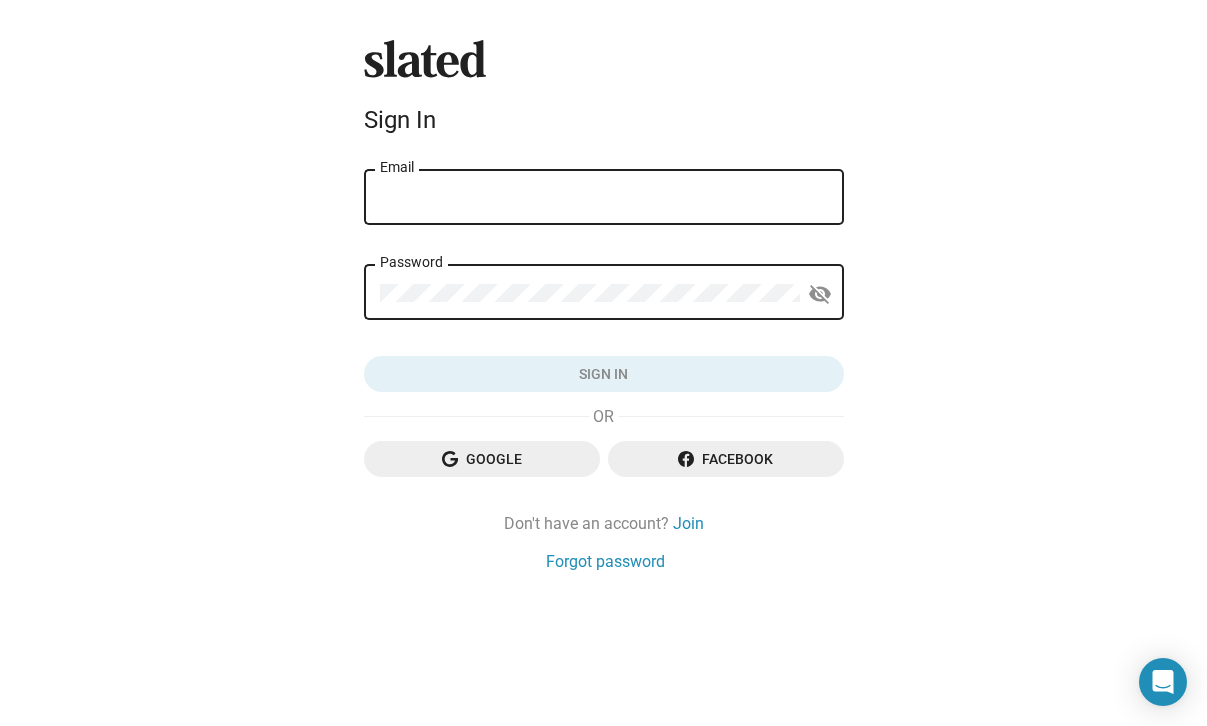 click on "Email" at bounding box center [604, 198] 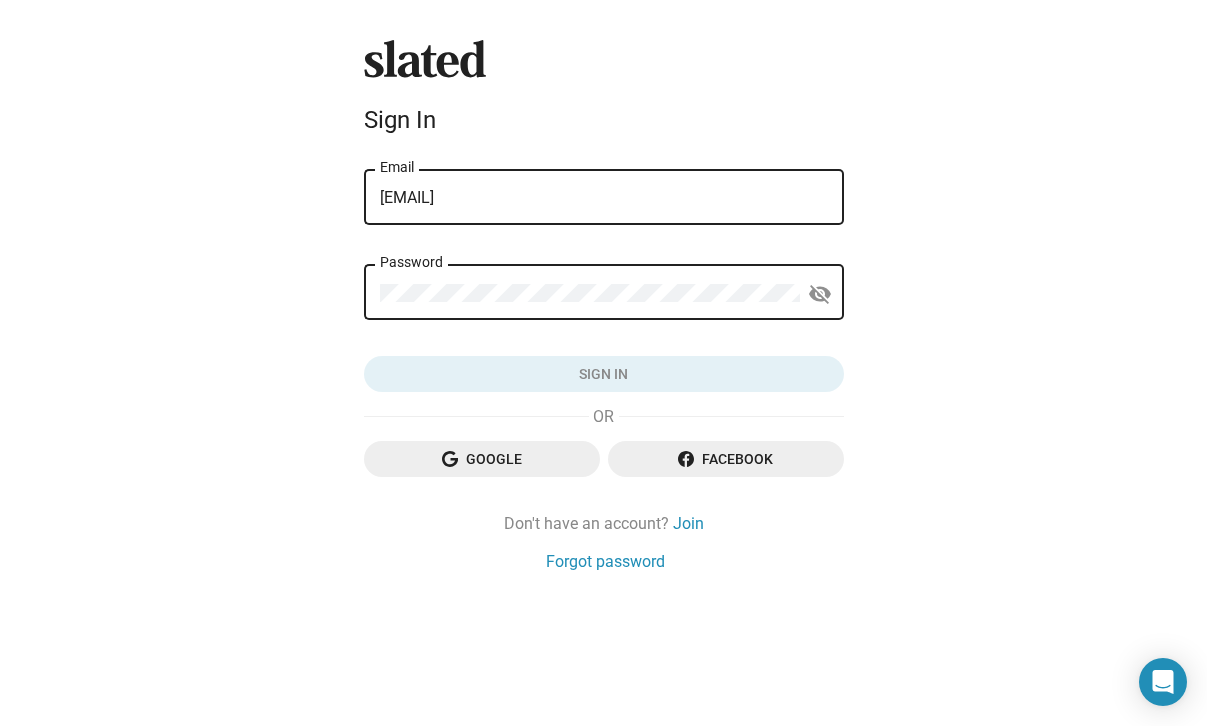 type on "colinjolsen@gmail.com" 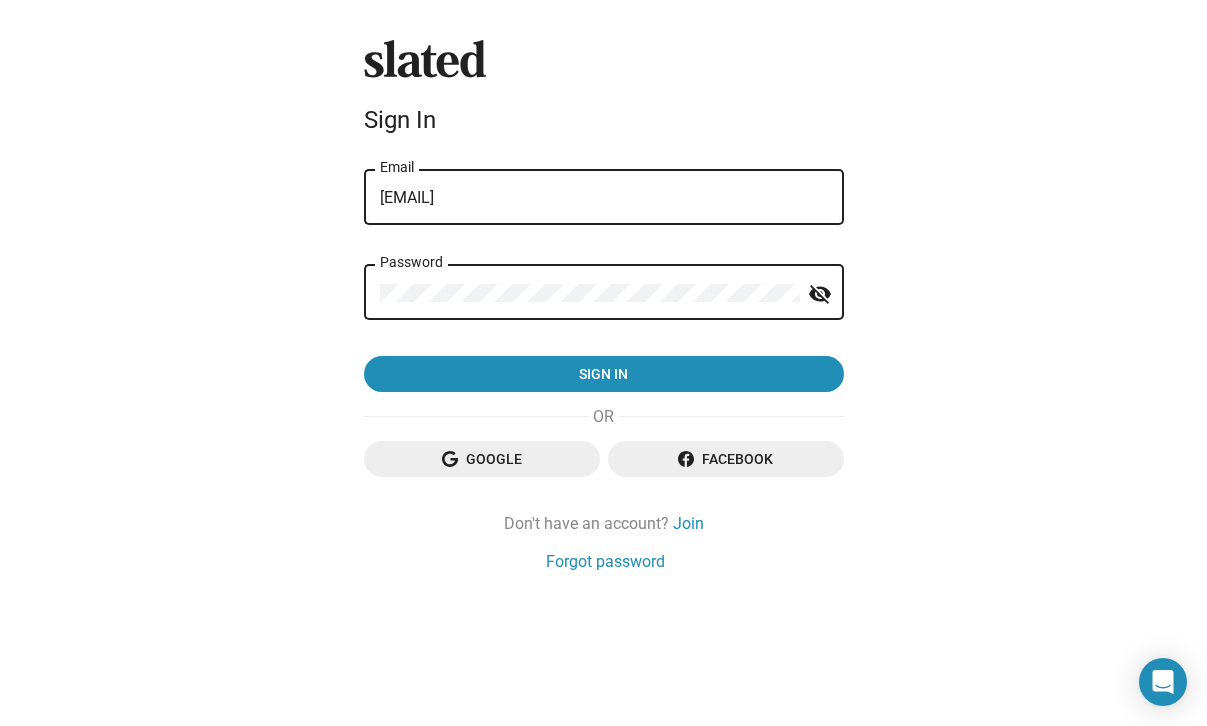 click on "Sign in" 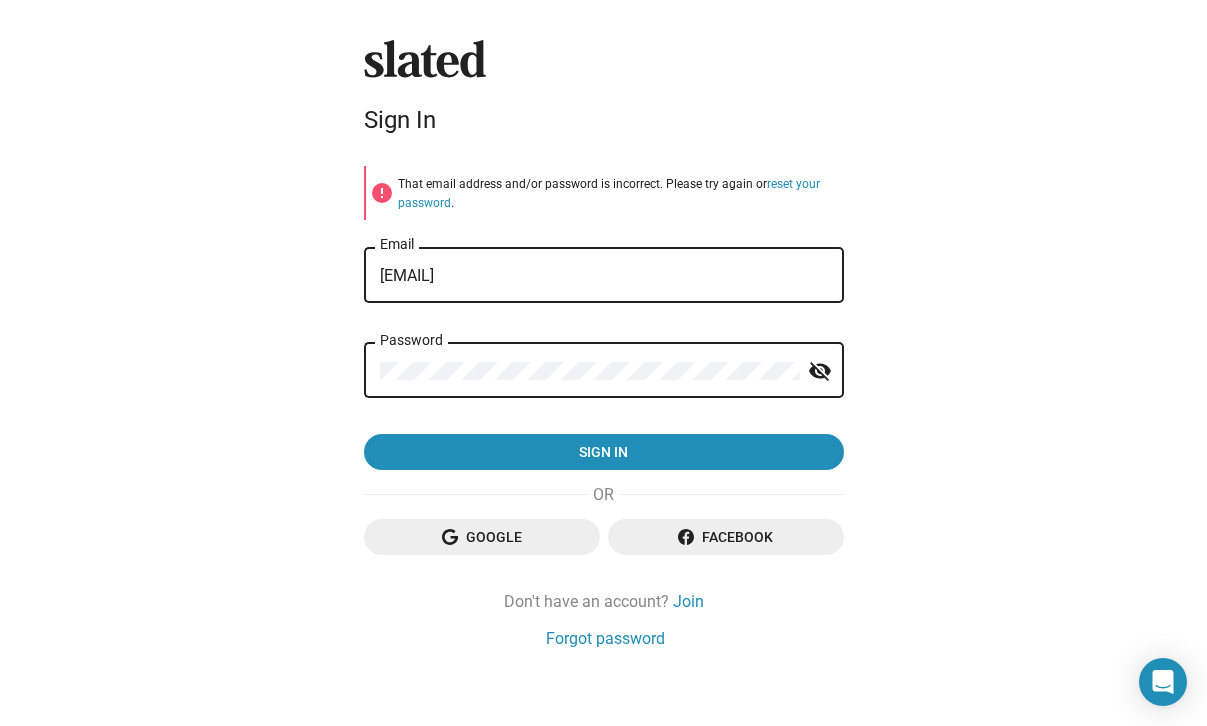 click on "Sign in" 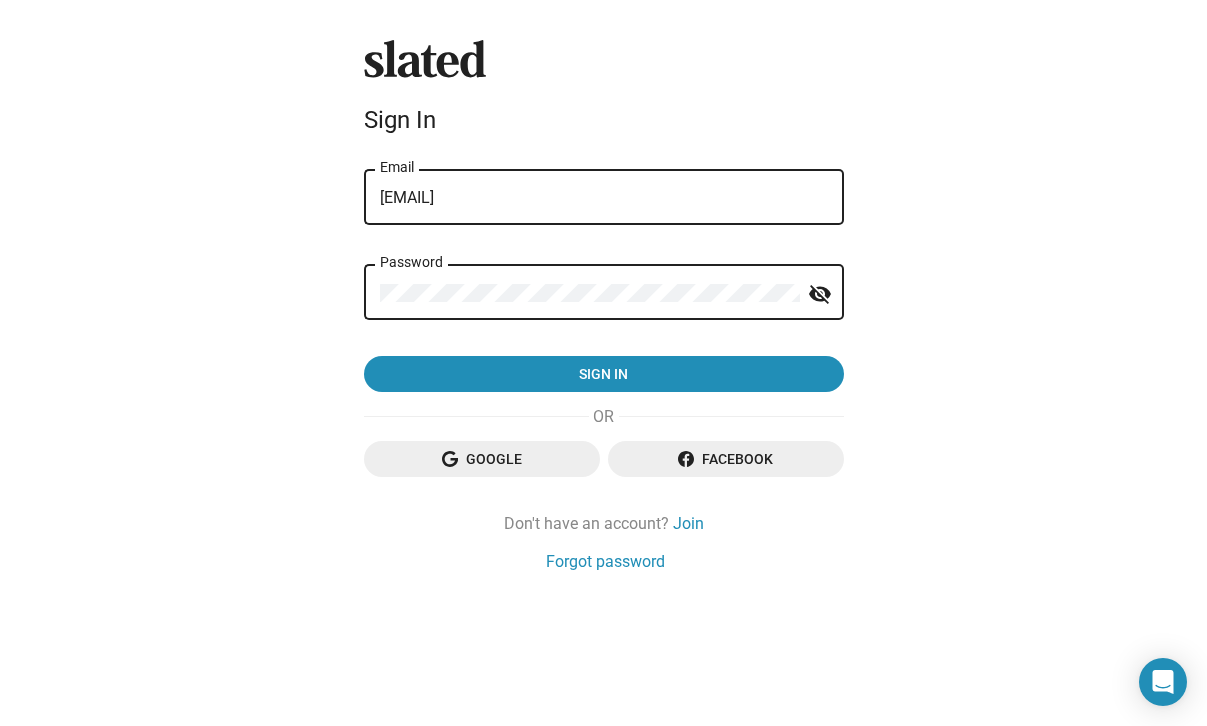 click on "colinjolsen@gmail.com Email Password visibility_off Sign in" 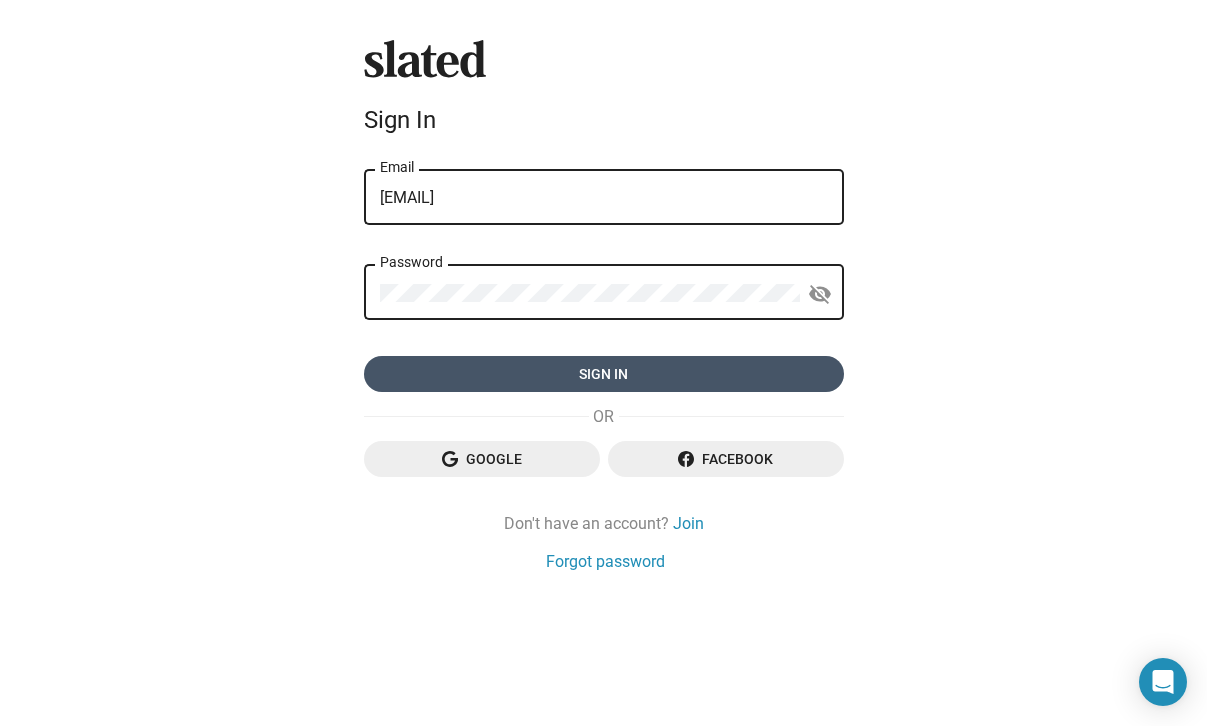 click on "Sign in" 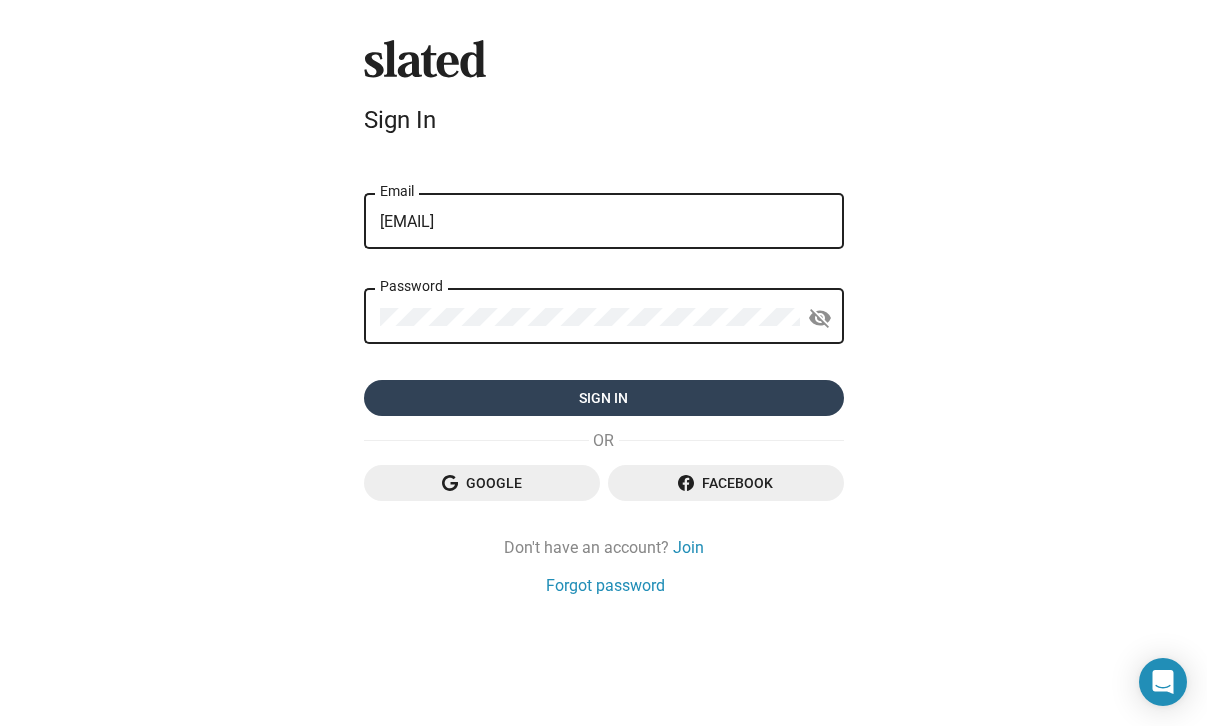 click on "error That email address and/or password is incorrect. Please try again or  reset your password . colinjolsen@gmail.com Email Password visibility_off Sign in" 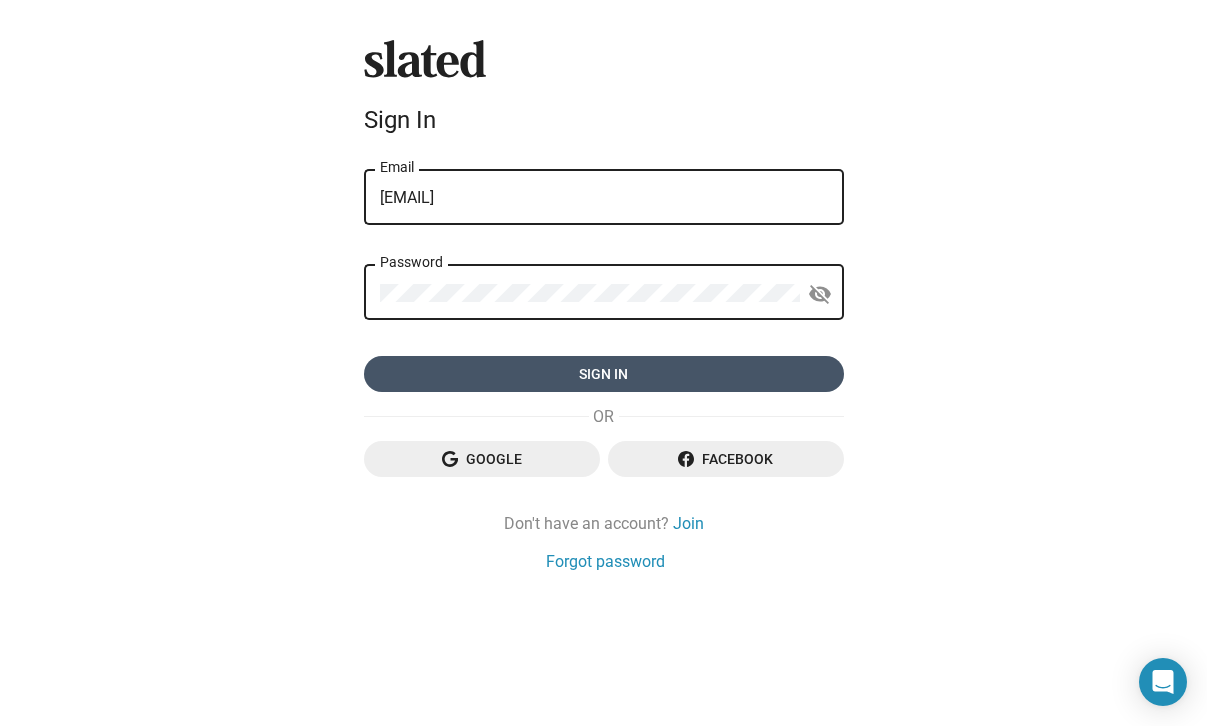 click on "Sign in" 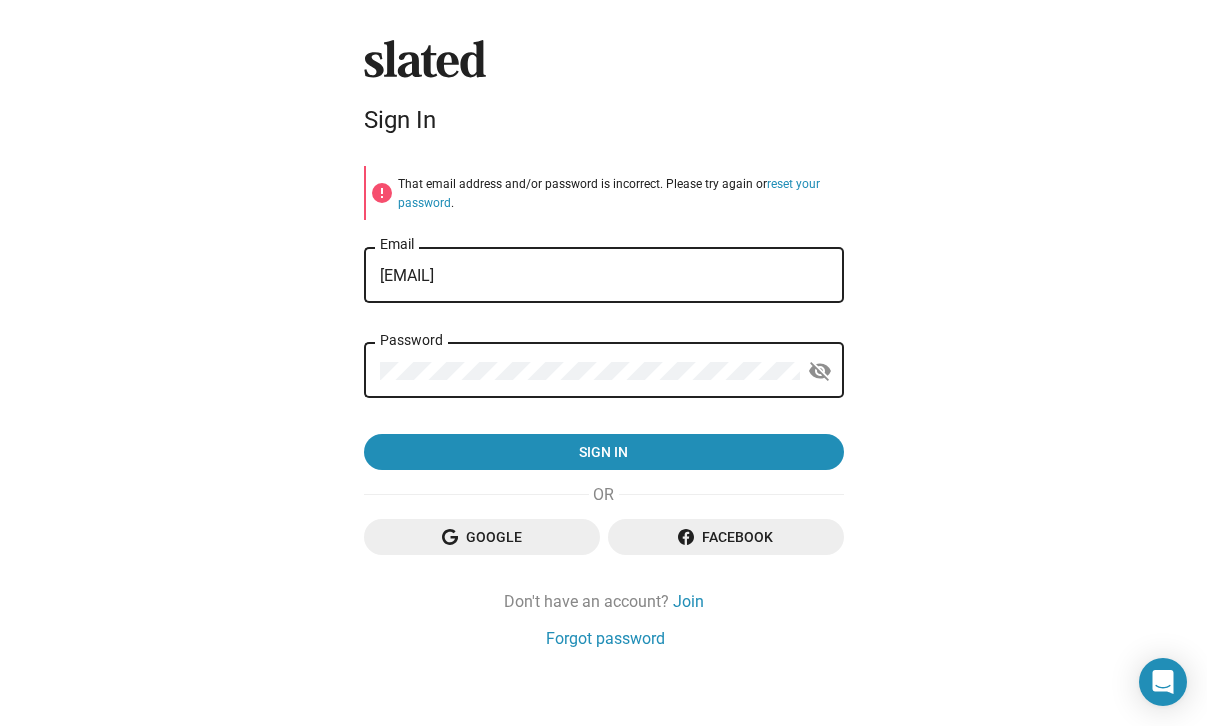 click 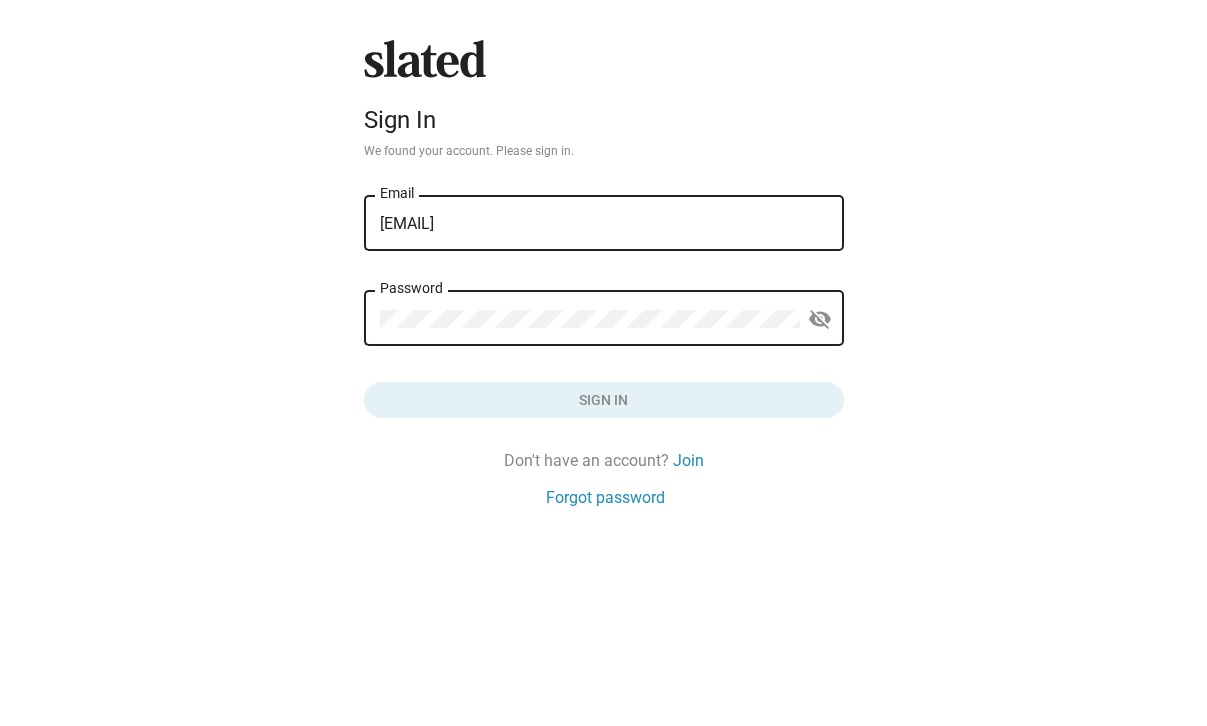 scroll, scrollTop: 0, scrollLeft: 0, axis: both 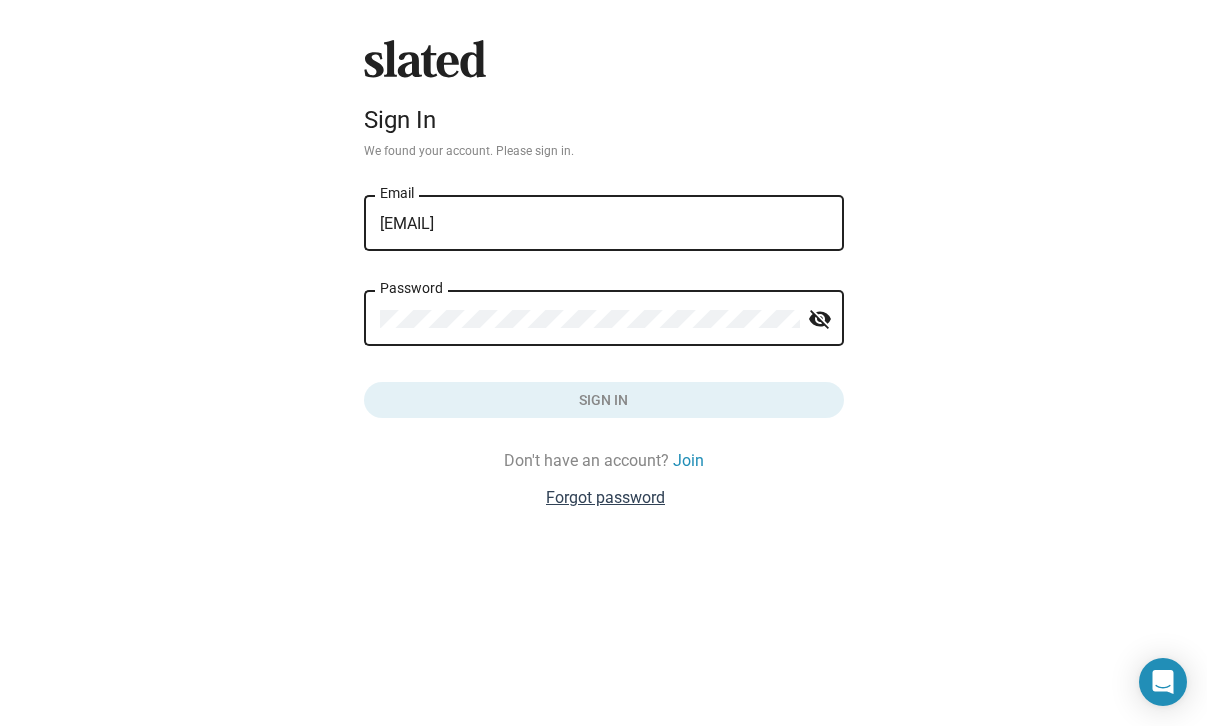 click on "Forgot password" 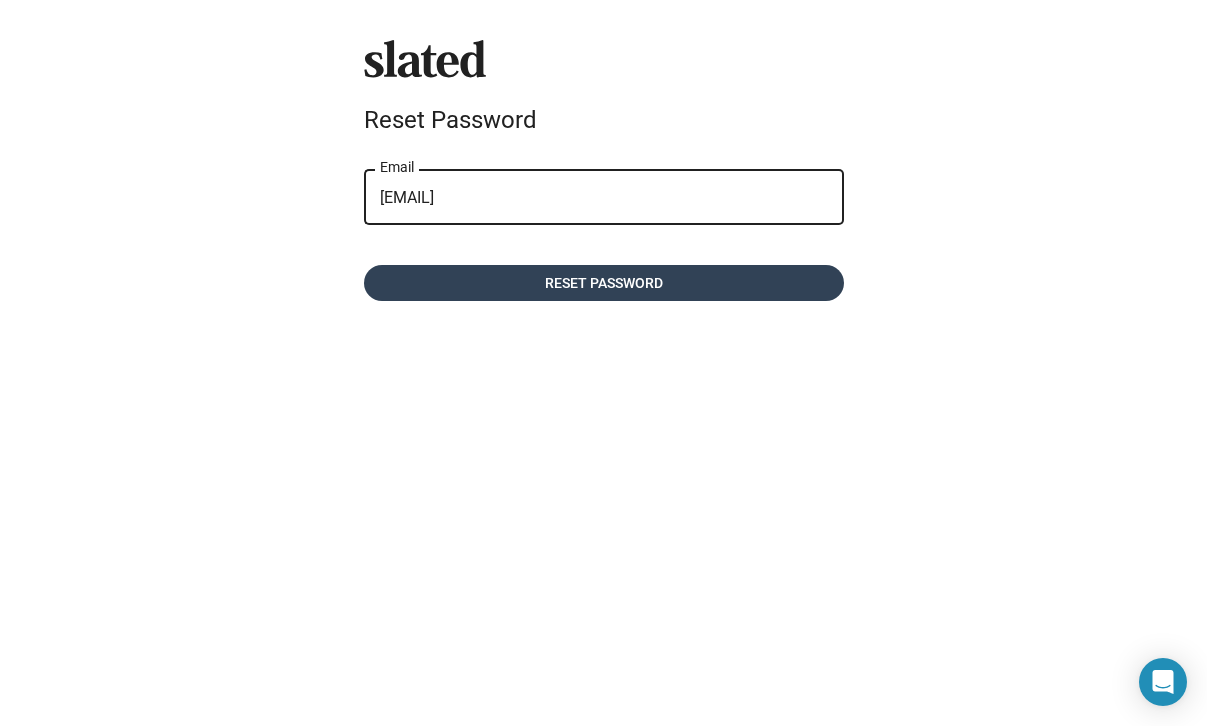 click on "Reset password" 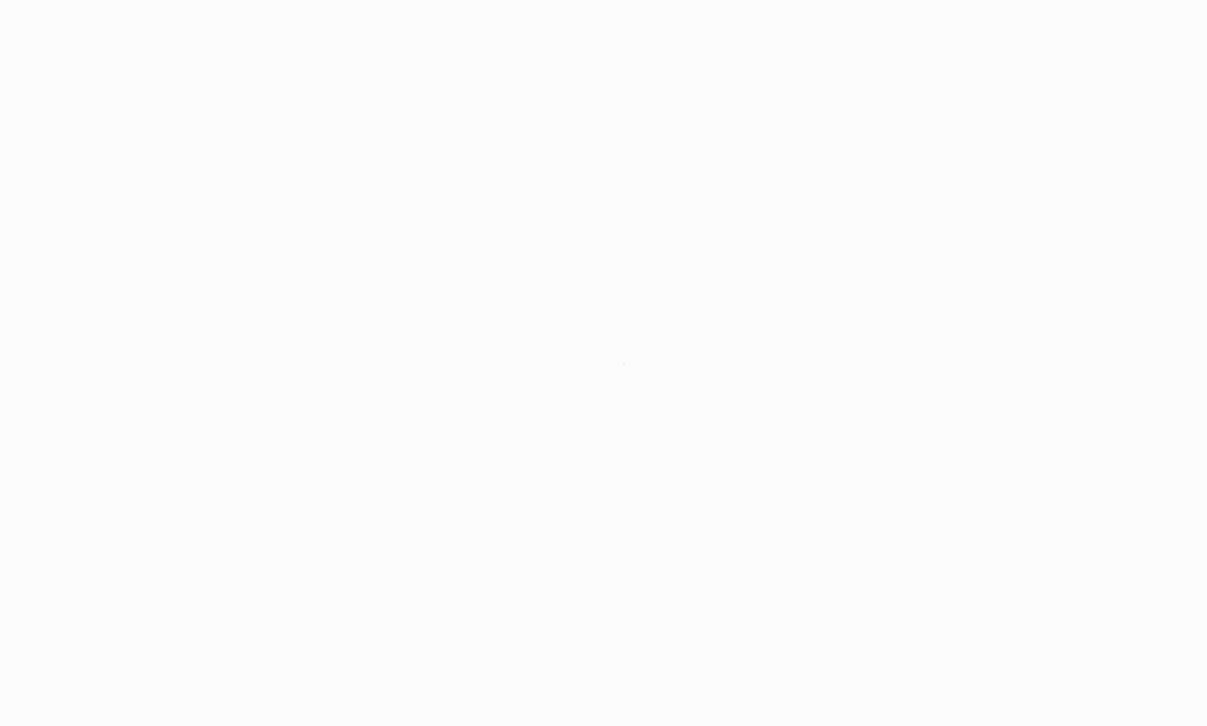 scroll, scrollTop: 0, scrollLeft: 0, axis: both 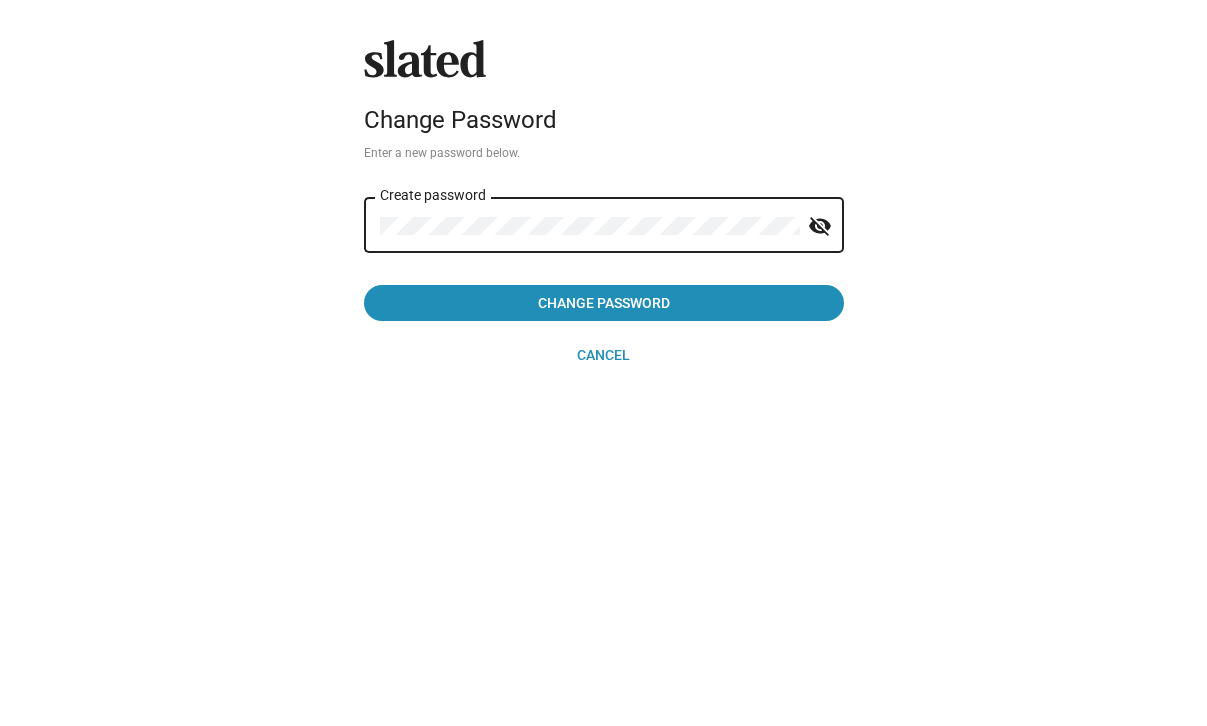 click on "Change Password" 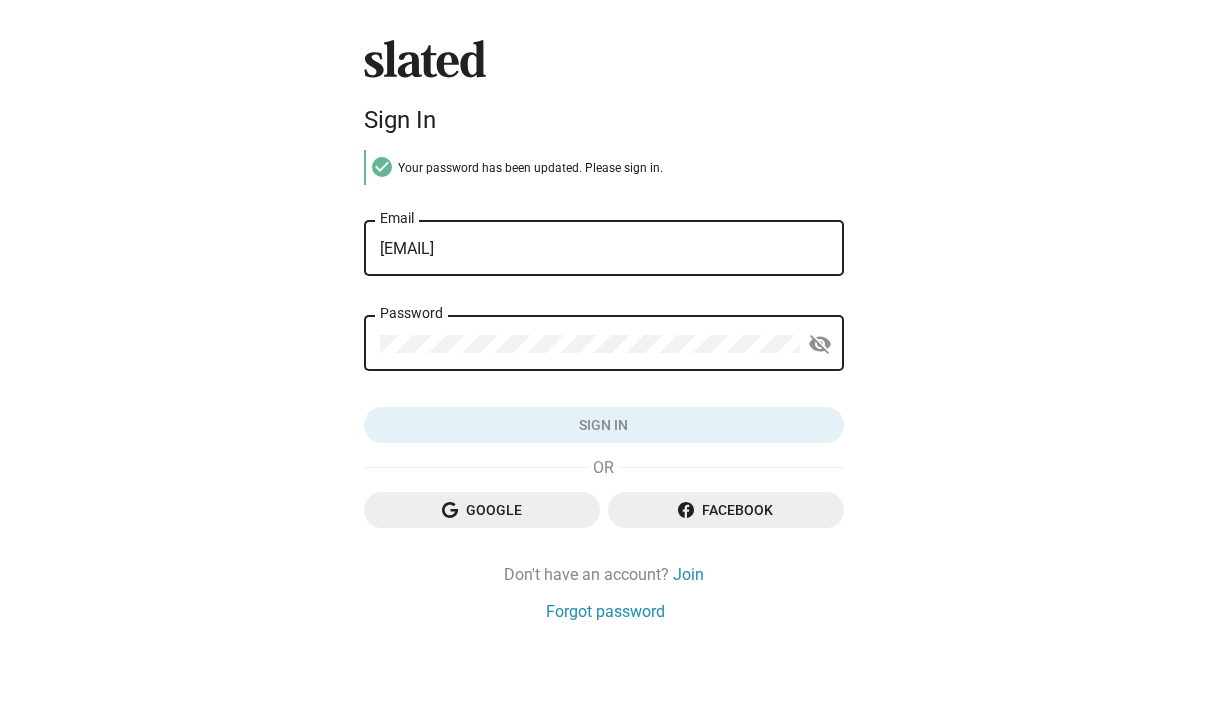 scroll, scrollTop: 0, scrollLeft: 0, axis: both 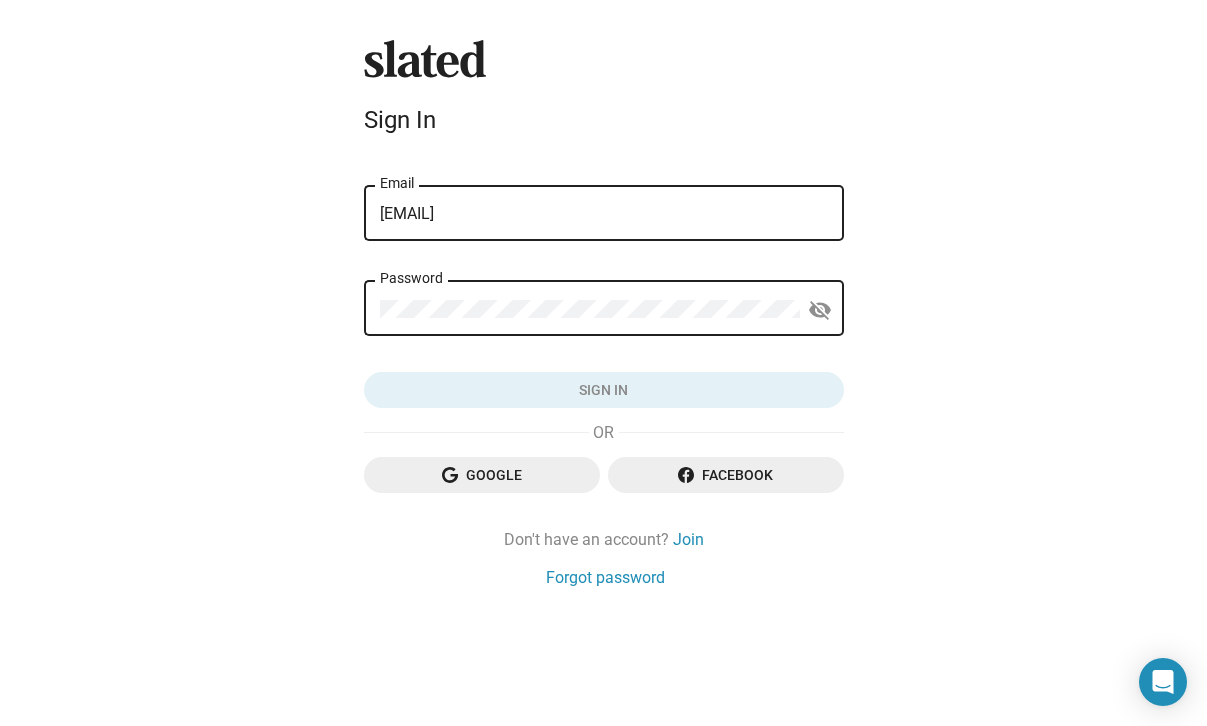 click on "Your password has been updated. Please sign in. [EMAIL] Email Password visibility_off Sign in" 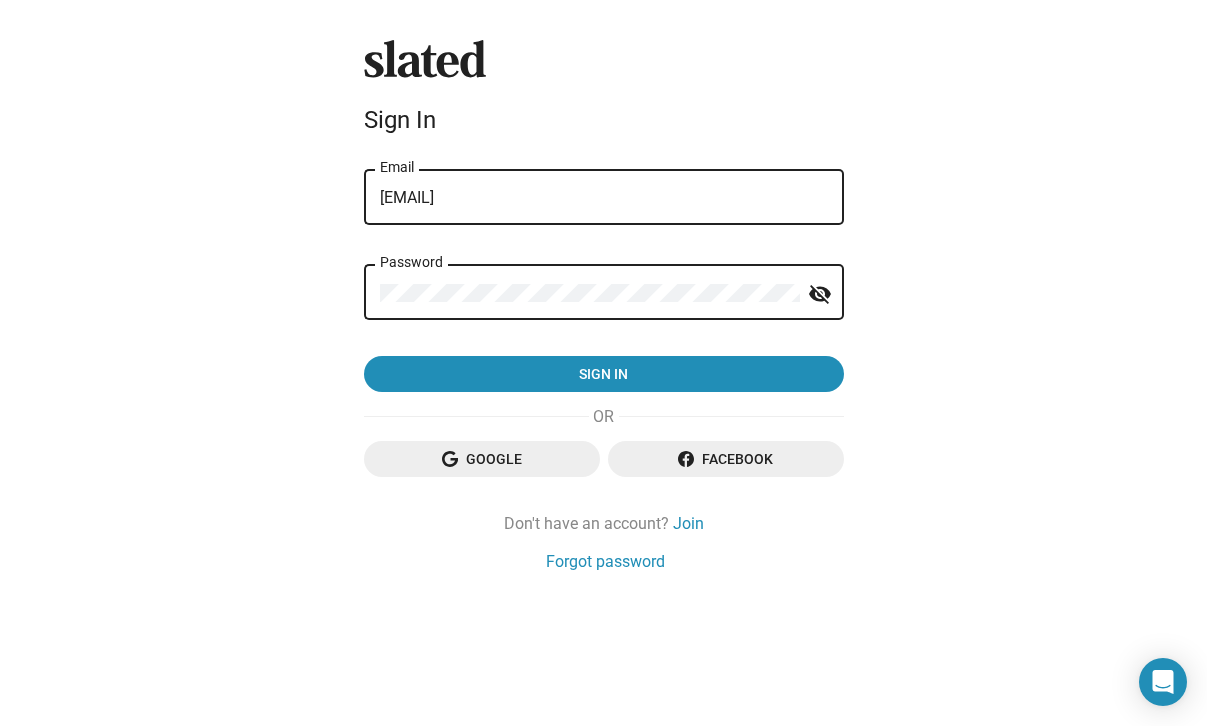 click on "Sign in" 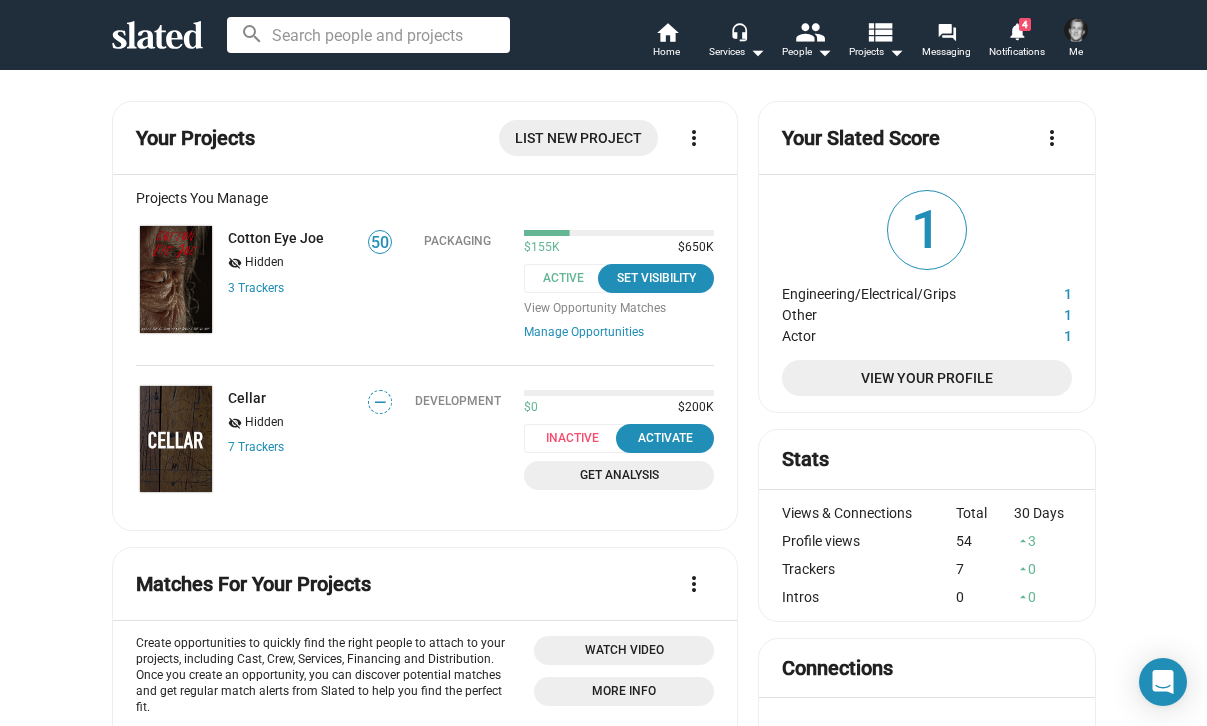 click 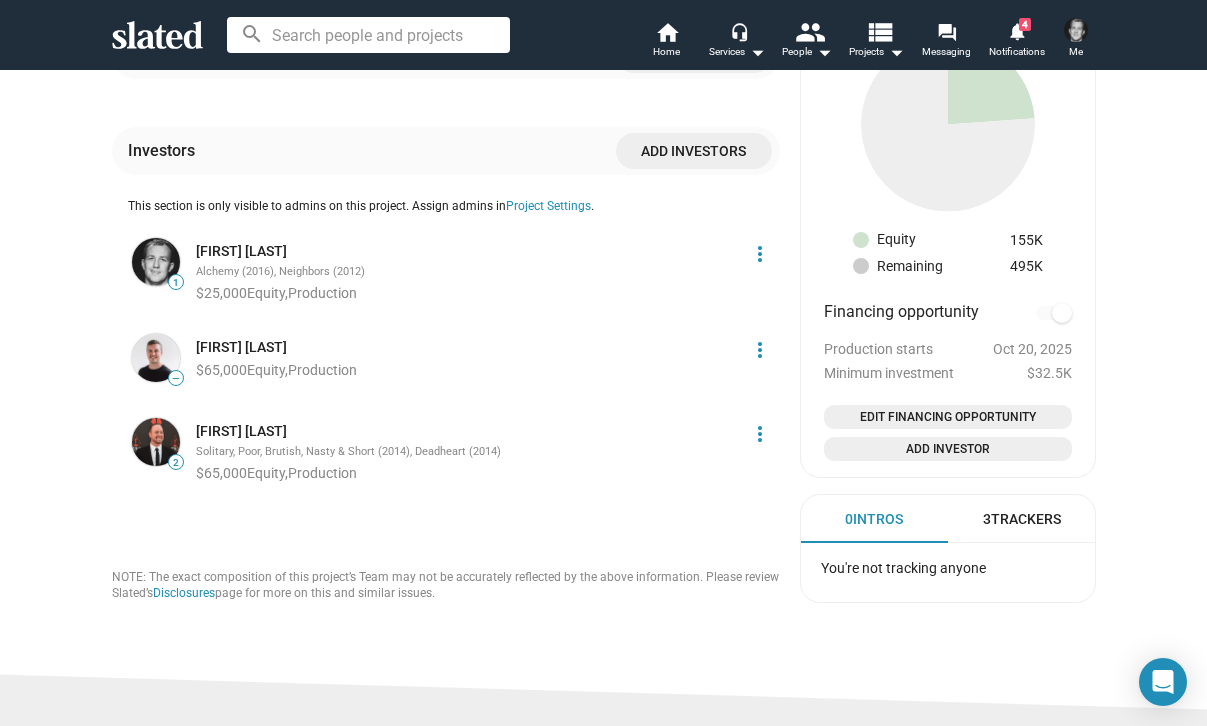 scroll, scrollTop: 1207, scrollLeft: 0, axis: vertical 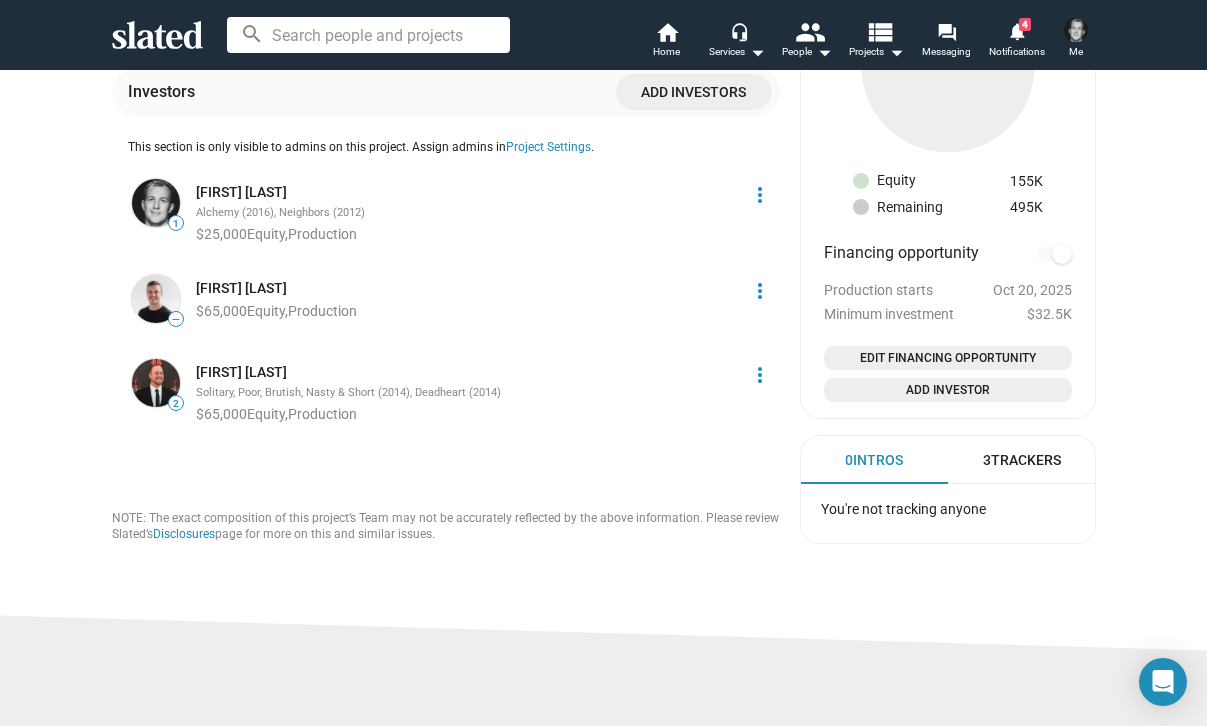 click on "3  Trackers" at bounding box center [1022, 460] 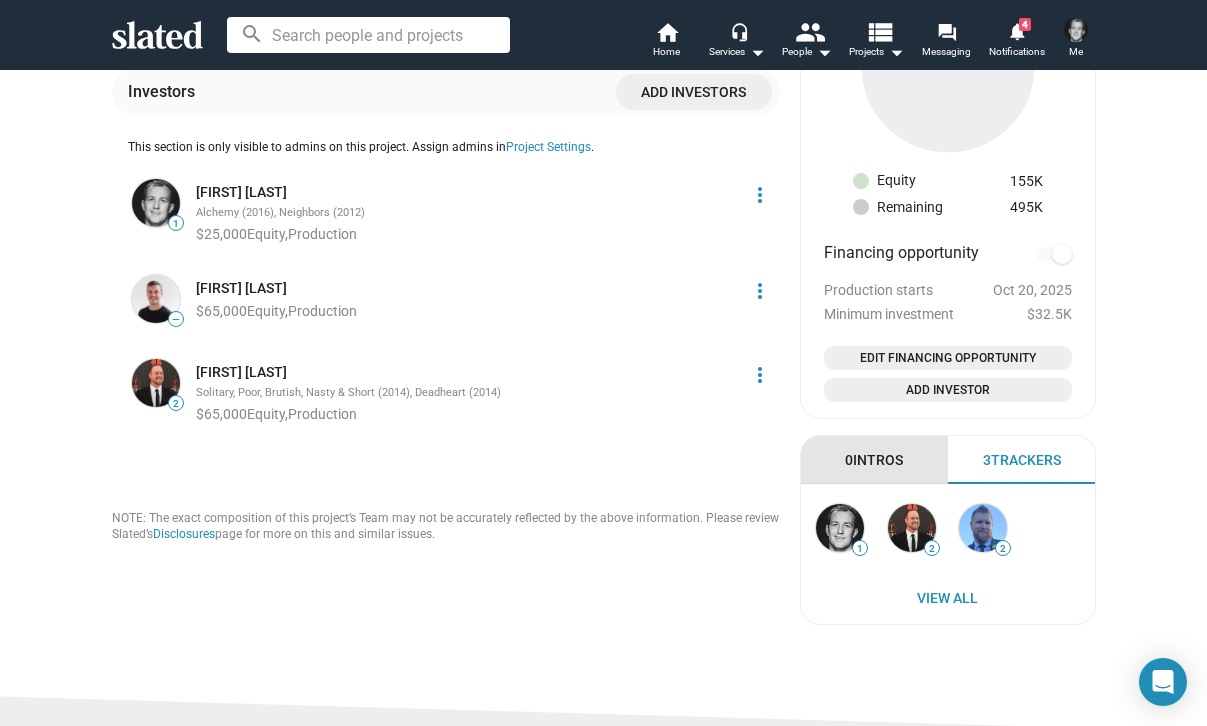 click on "0  Intros" at bounding box center [874, 460] 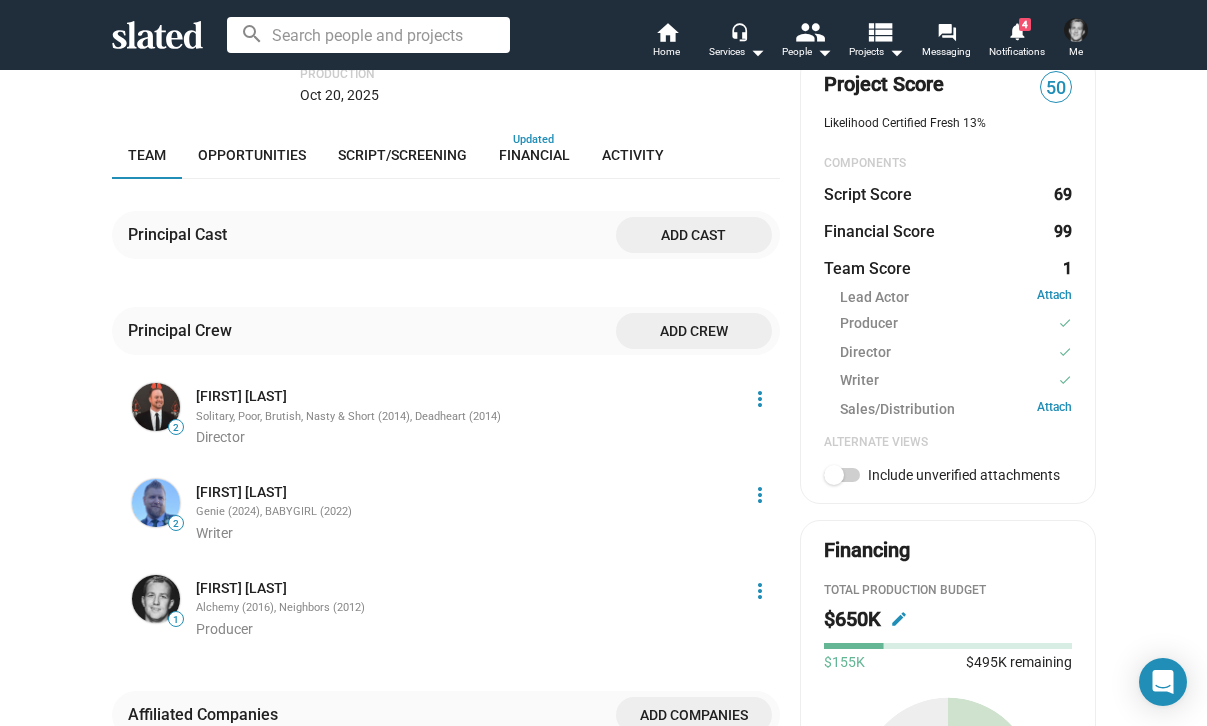 scroll, scrollTop: 485, scrollLeft: 0, axis: vertical 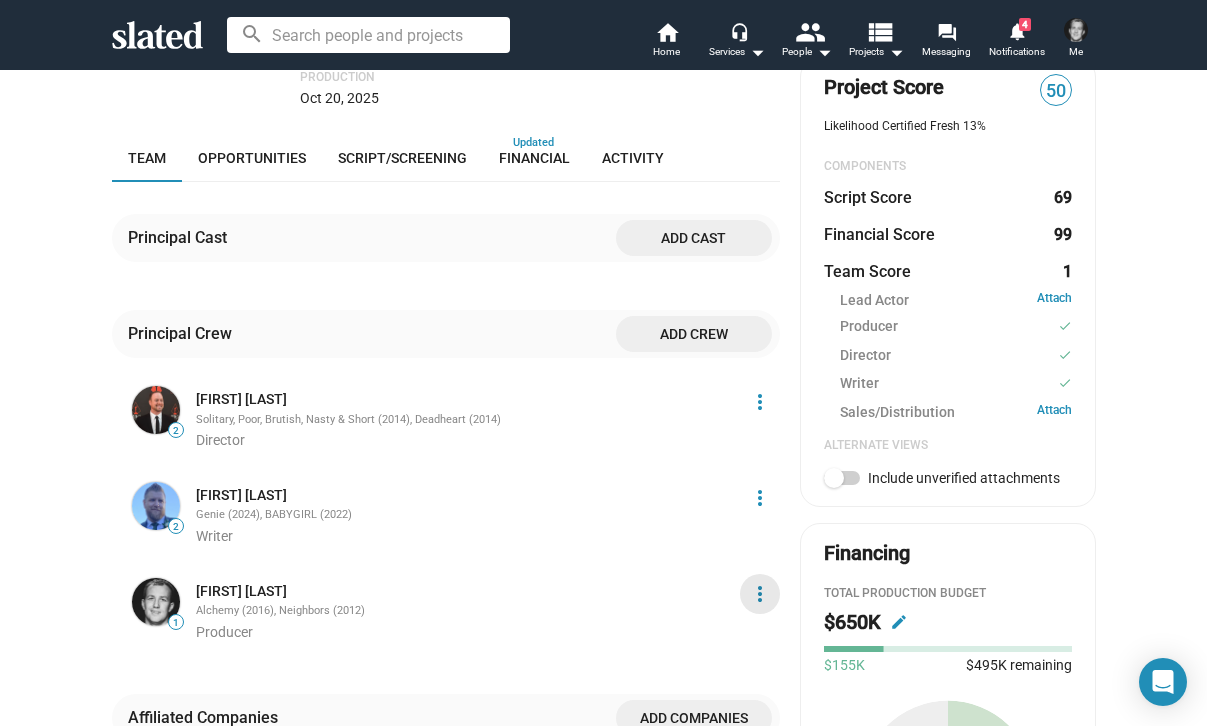 click on "more_vert" 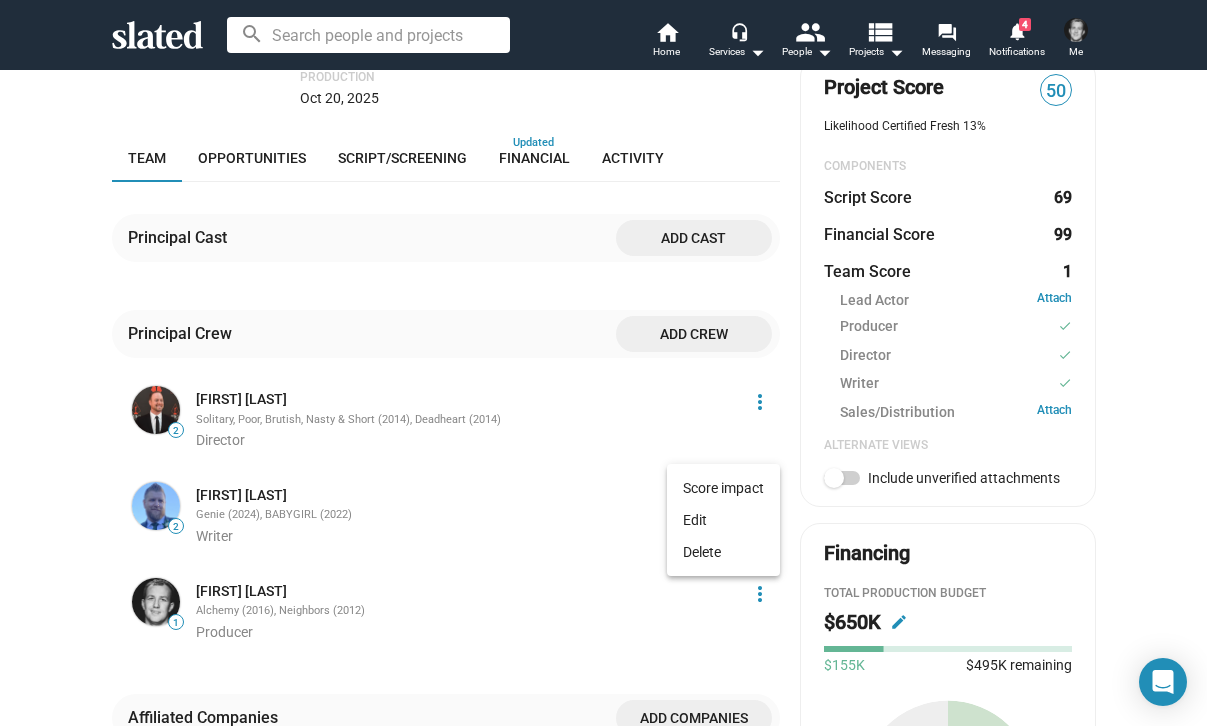click at bounding box center (603, 363) 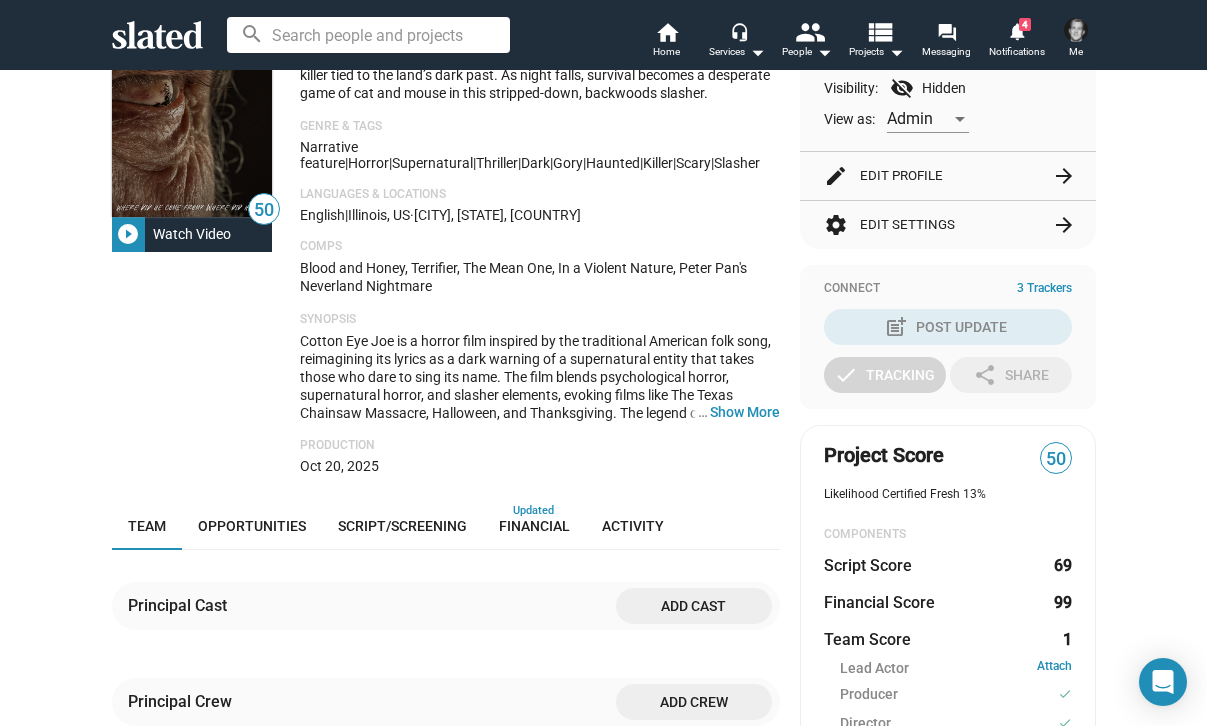 scroll, scrollTop: 48, scrollLeft: 0, axis: vertical 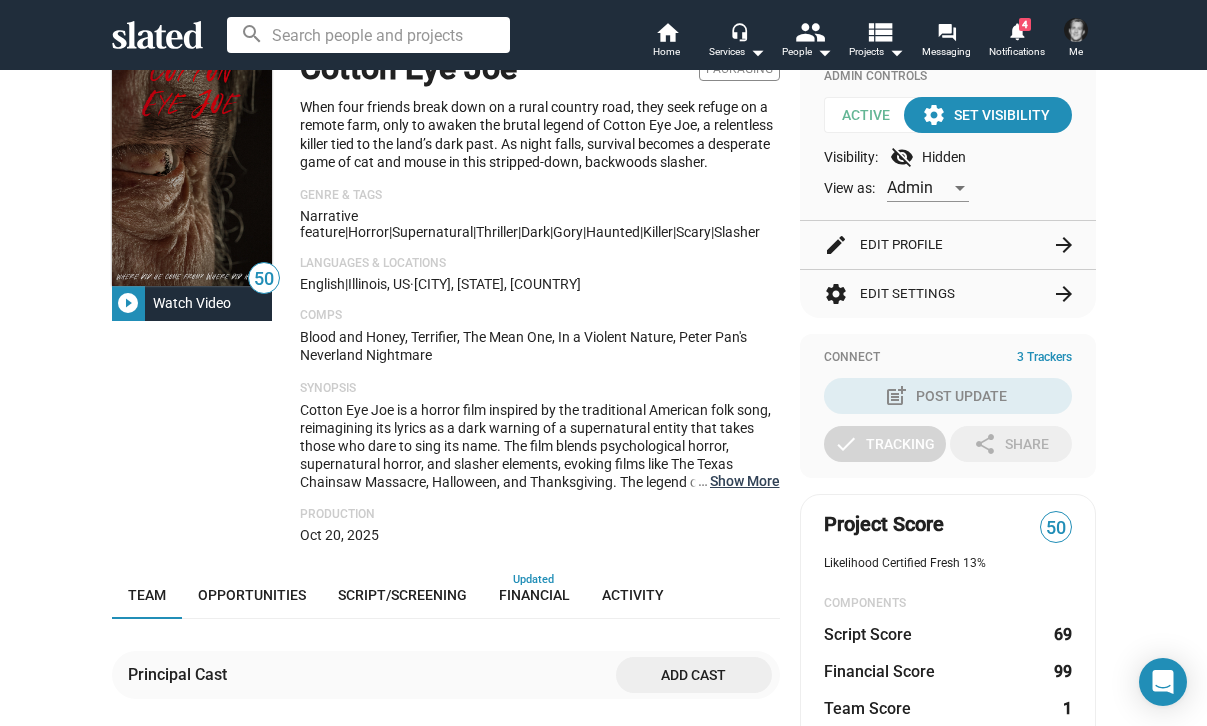 click on "… Show More" 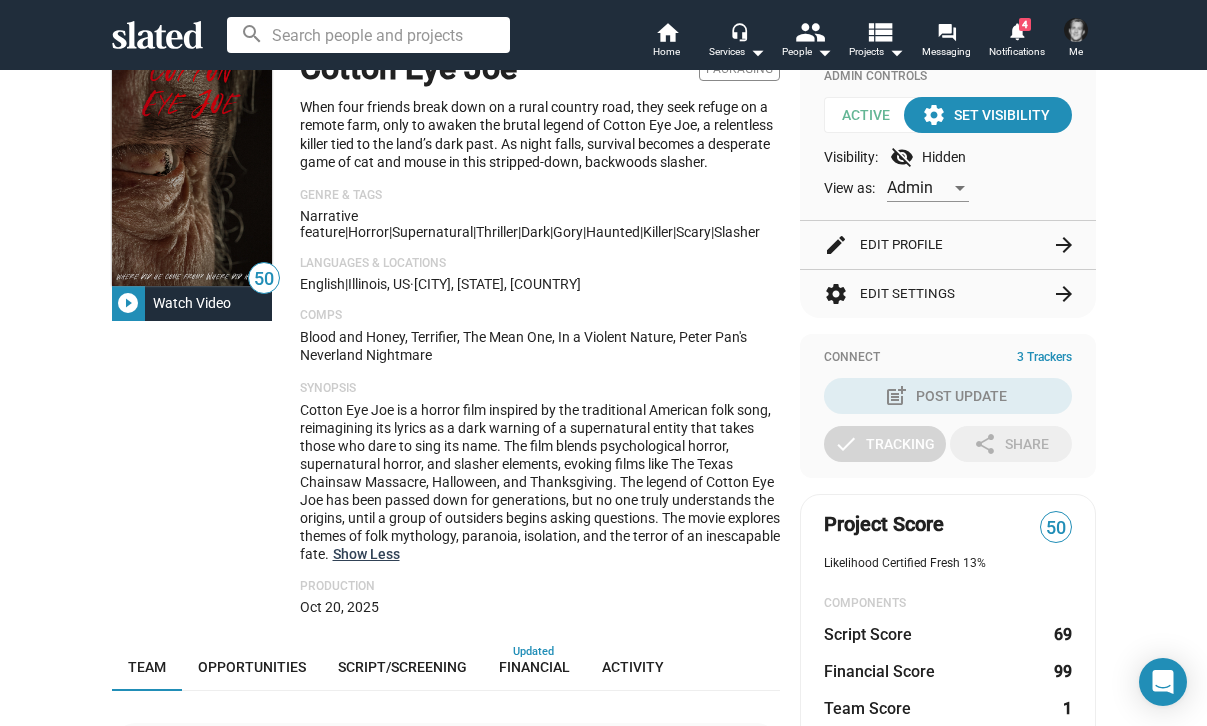 scroll, scrollTop: 0, scrollLeft: 0, axis: both 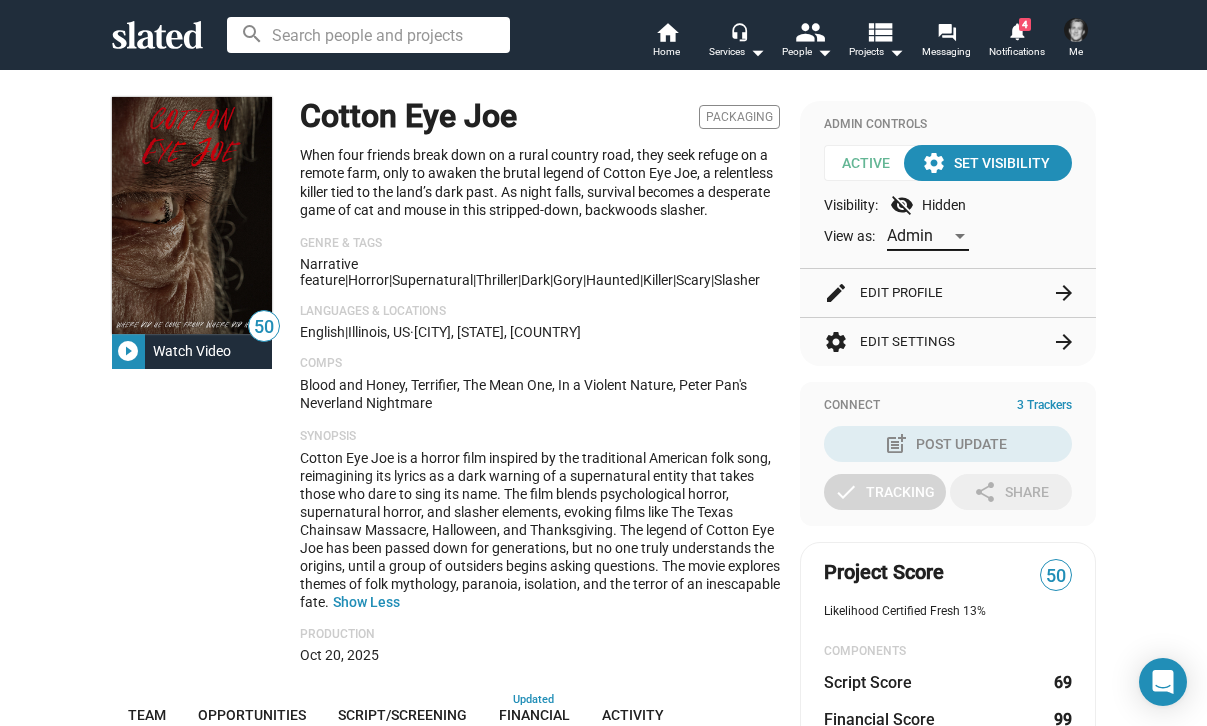 click at bounding box center [960, 236] 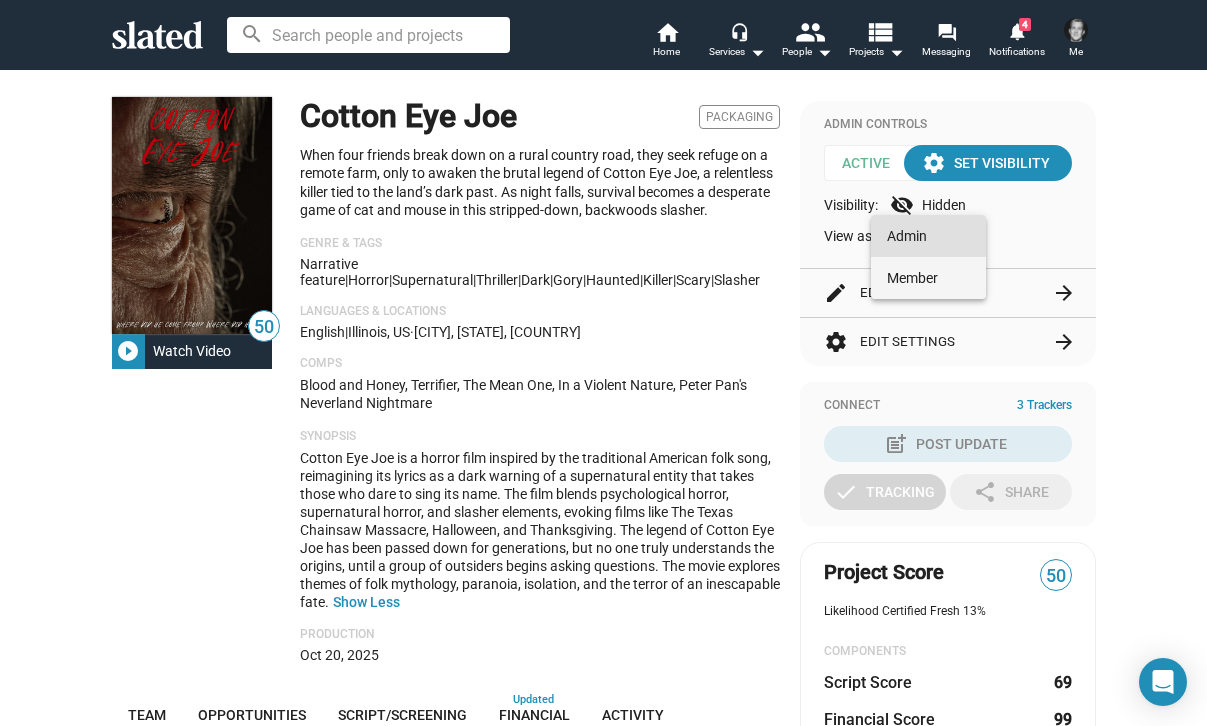 click on "Member" at bounding box center (928, 278) 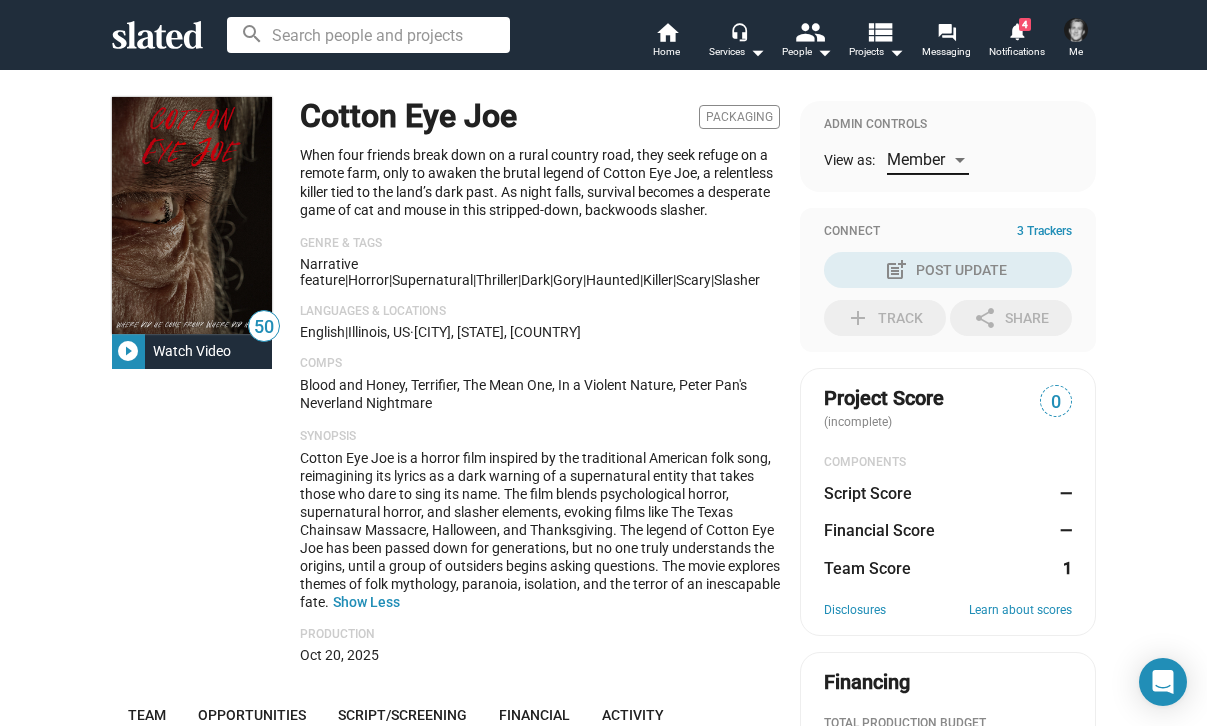 click on "Member" at bounding box center (919, 160) 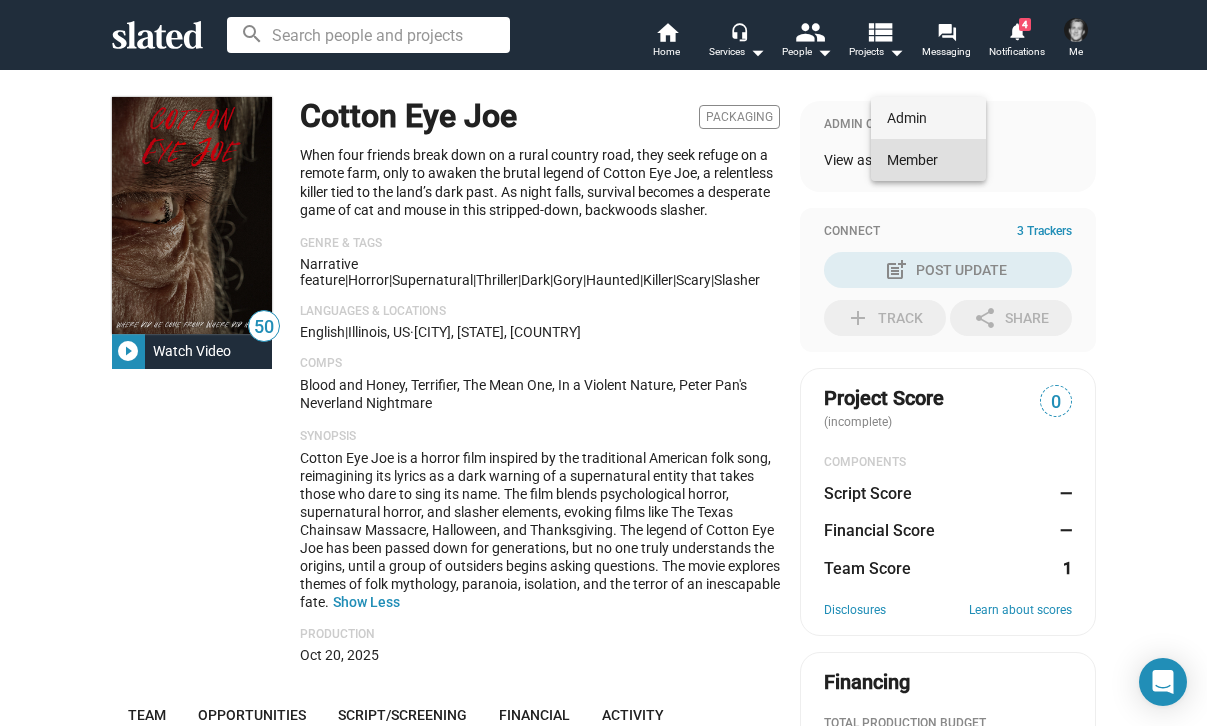 click on "Admin" at bounding box center [928, 118] 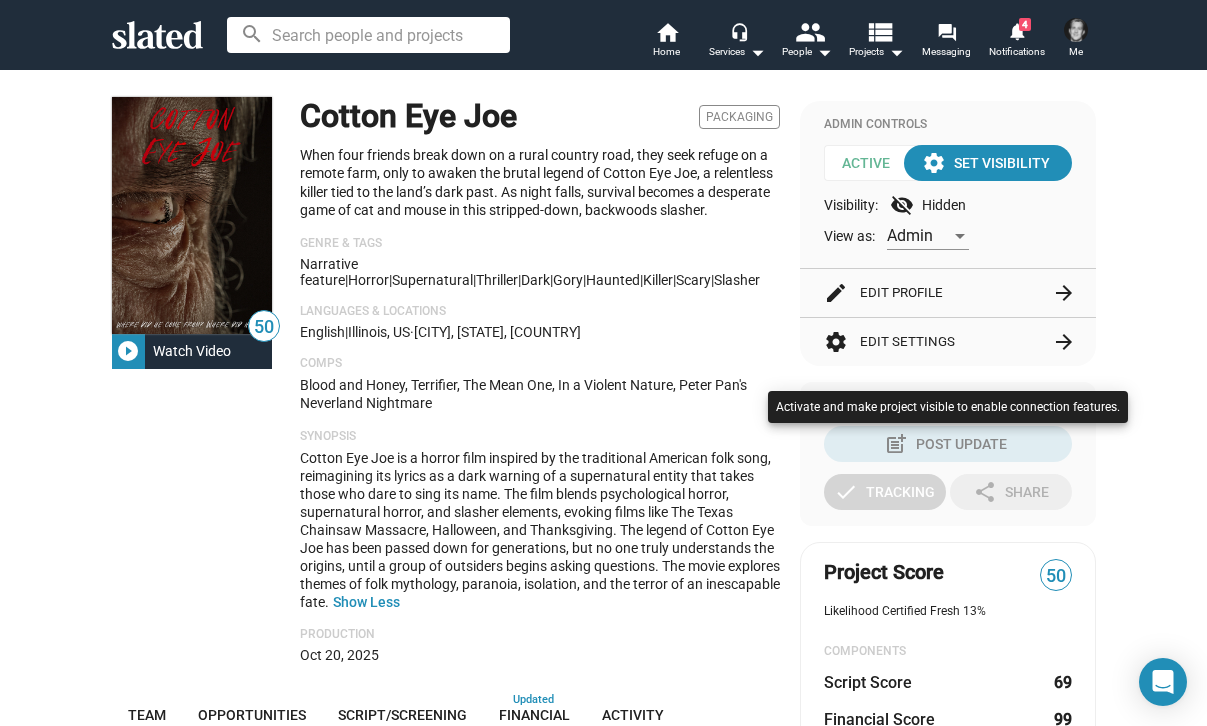 click at bounding box center [603, 363] 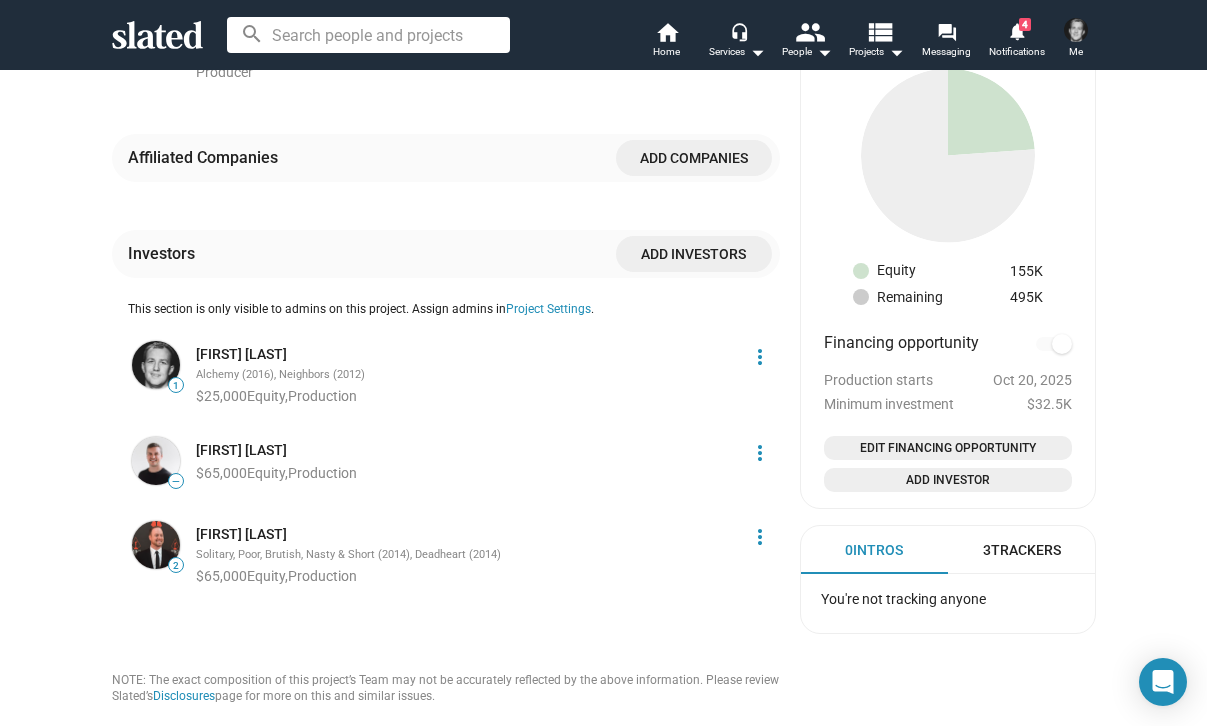 scroll, scrollTop: 1209, scrollLeft: 0, axis: vertical 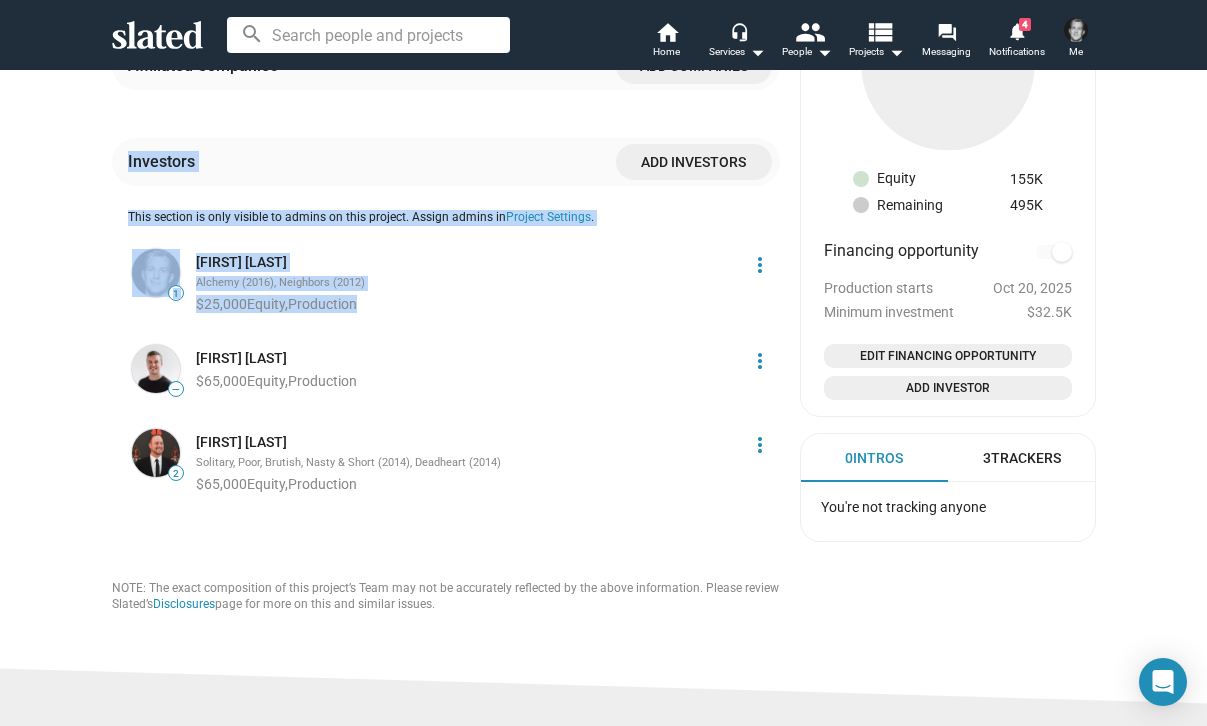 click on "Principal Cast Add cast Principal Crew Add crew 2 [FIRST] [LAST] Solitary, Poor, Brutish, Nasty & Short (2014), Deadheart (2014) Director more_vert 2 [FIRST] [LAST] Genie (2024), BABYGIRL (2022) Writer more_vert 1 [FIRST] [LAST] Alchemy (2016), Neighbors (2012) Producer more_vert Affiliated Companies Add companies Investors Add investors This section is only visible to admins on this project. Assign admins in  Project Settings . 1 [FIRST] [LAST] Alchemy (2016), Neighbors (2012) $25,000  Equity ,  production more_vert — [FIRST] [LAST] $65,000  Equity ,  production more_vert 2 [FIRST] [LAST] Solitary, Poor, Brutish, Nasty & Short (2014), Deadheart (2014) $65,000  Equity ,  production more_vert NOTE: The exact composition of this project’s Team may not be accurately reflected by the above information. Please review Slated’s  Disclosures  page for more on this and similar issues." 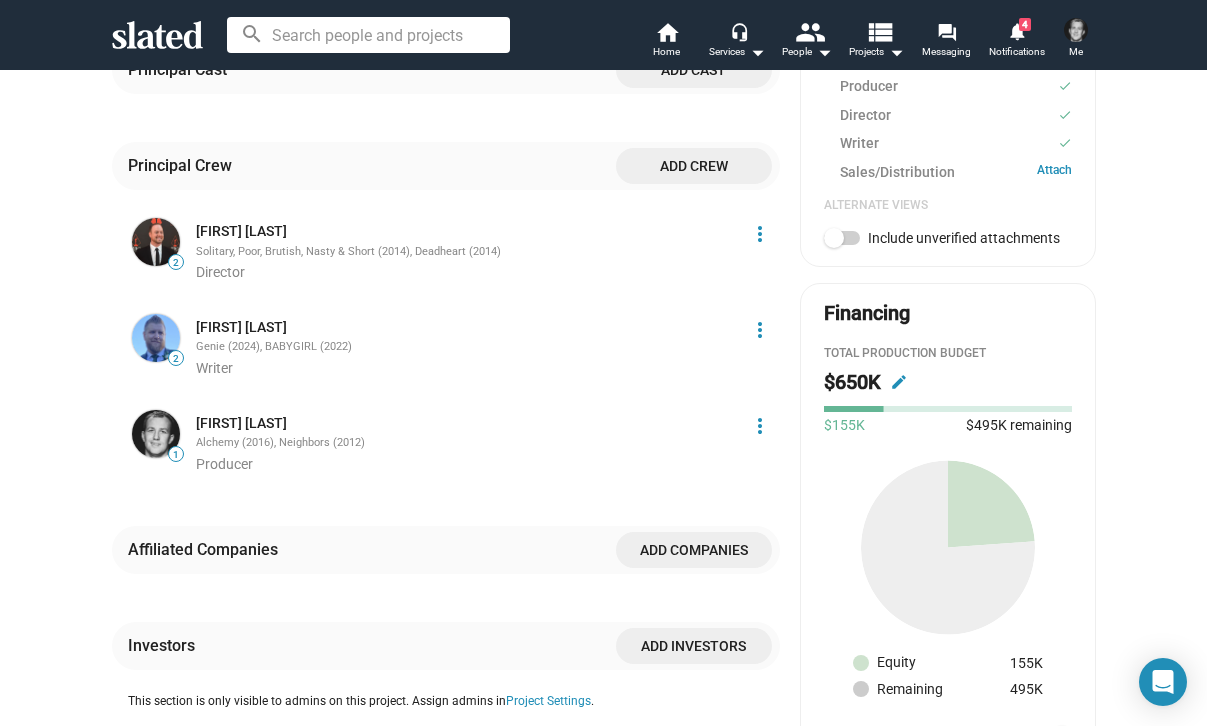 scroll, scrollTop: 705, scrollLeft: 0, axis: vertical 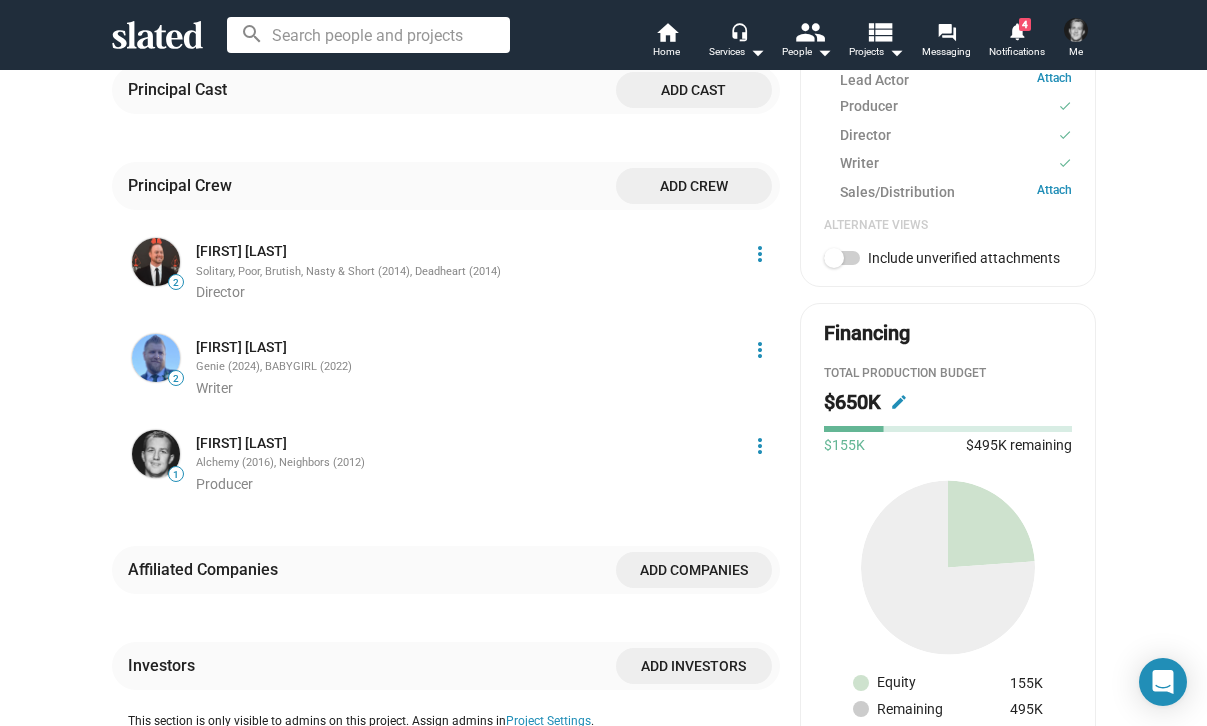 click on "Add companies" 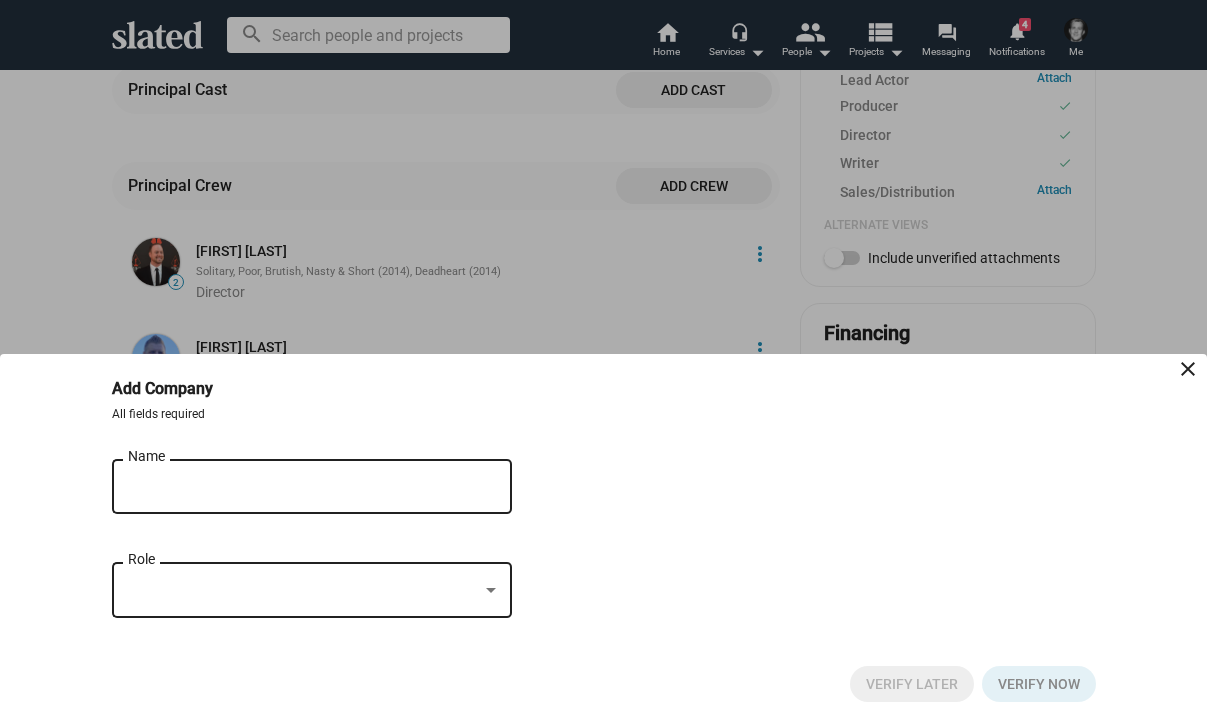 click on "Name" at bounding box center (298, 487) 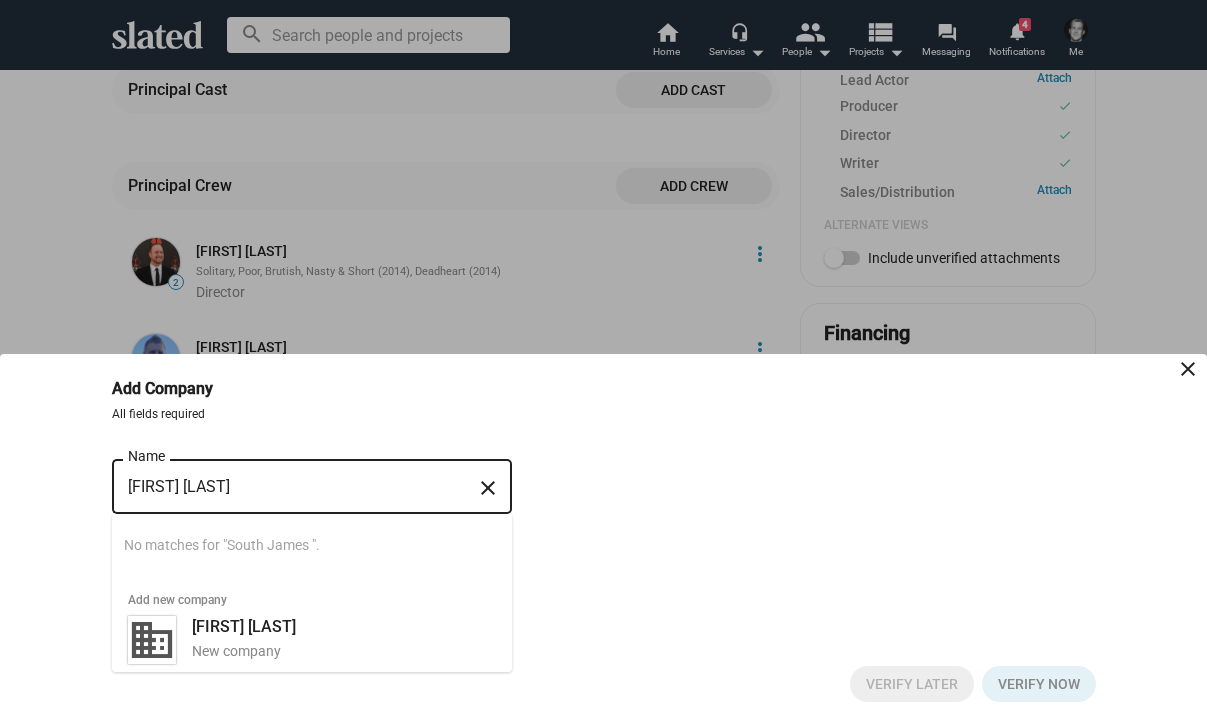 type on "[FIRST] [LAST]" 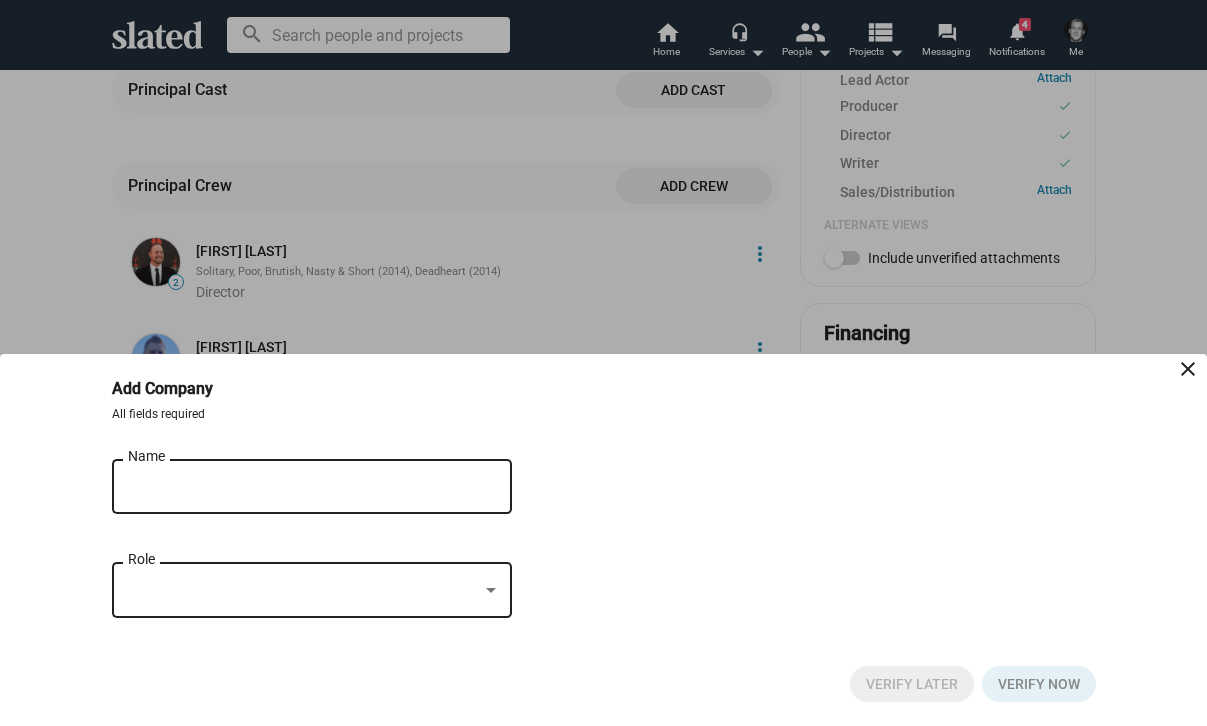 click on "close" at bounding box center (1188, 369) 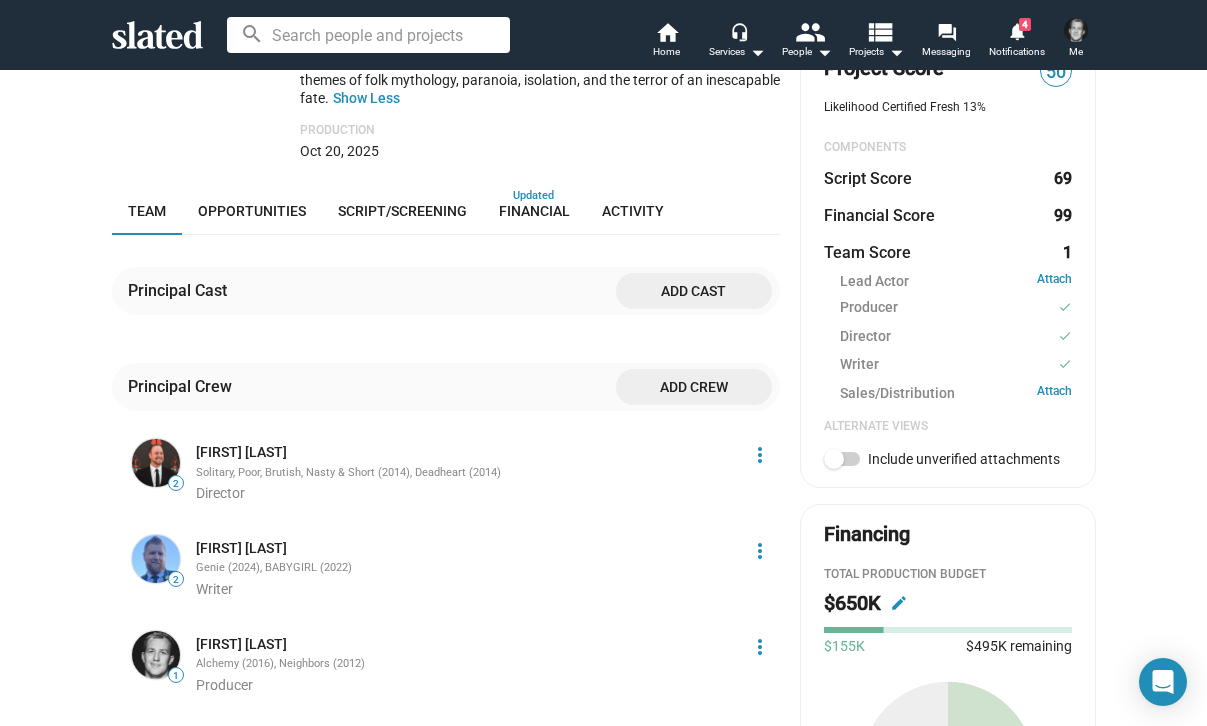 scroll, scrollTop: 461, scrollLeft: 0, axis: vertical 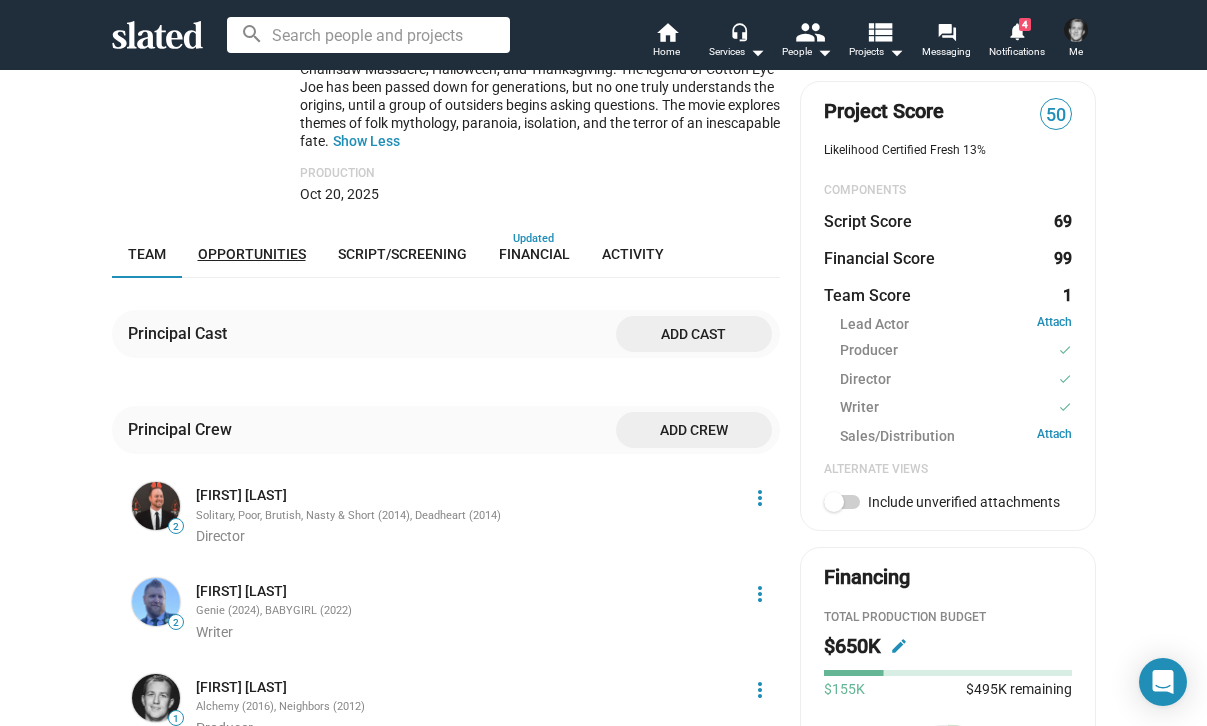 click on "Opportunities" at bounding box center [252, 254] 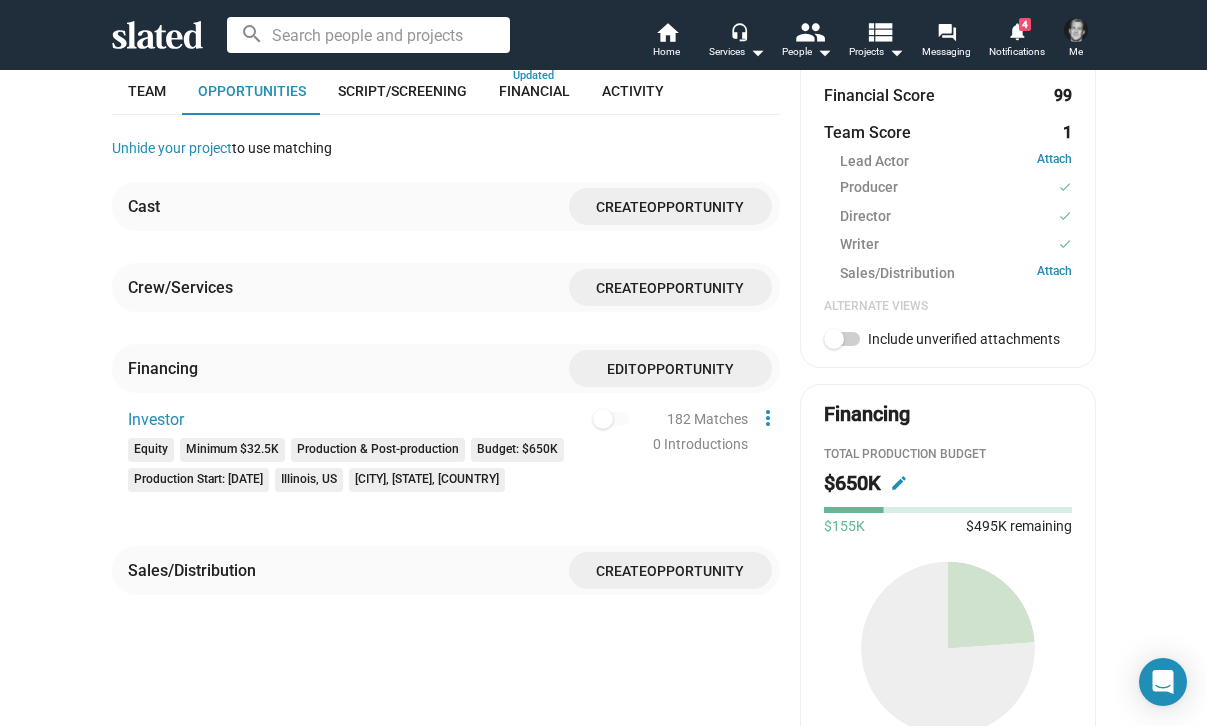 scroll, scrollTop: 360, scrollLeft: 0, axis: vertical 